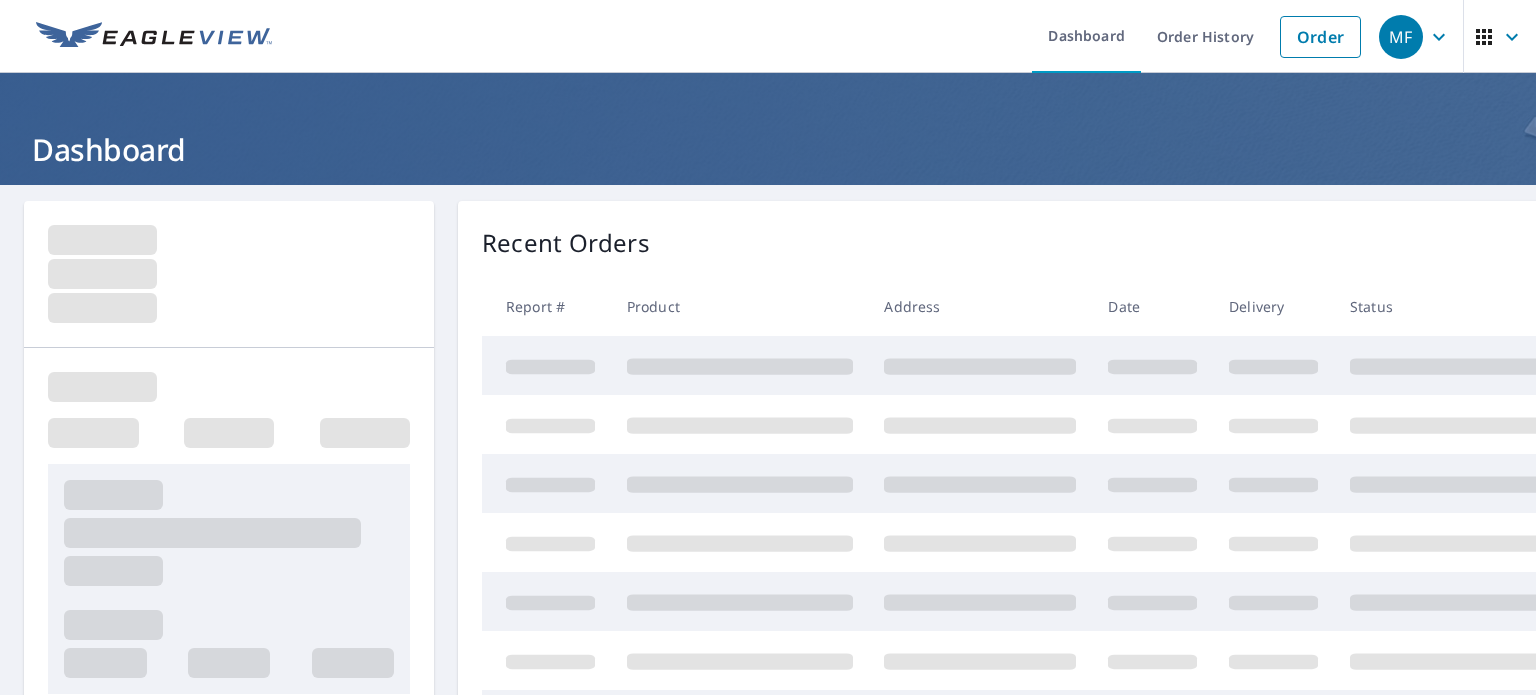 scroll, scrollTop: 0, scrollLeft: 0, axis: both 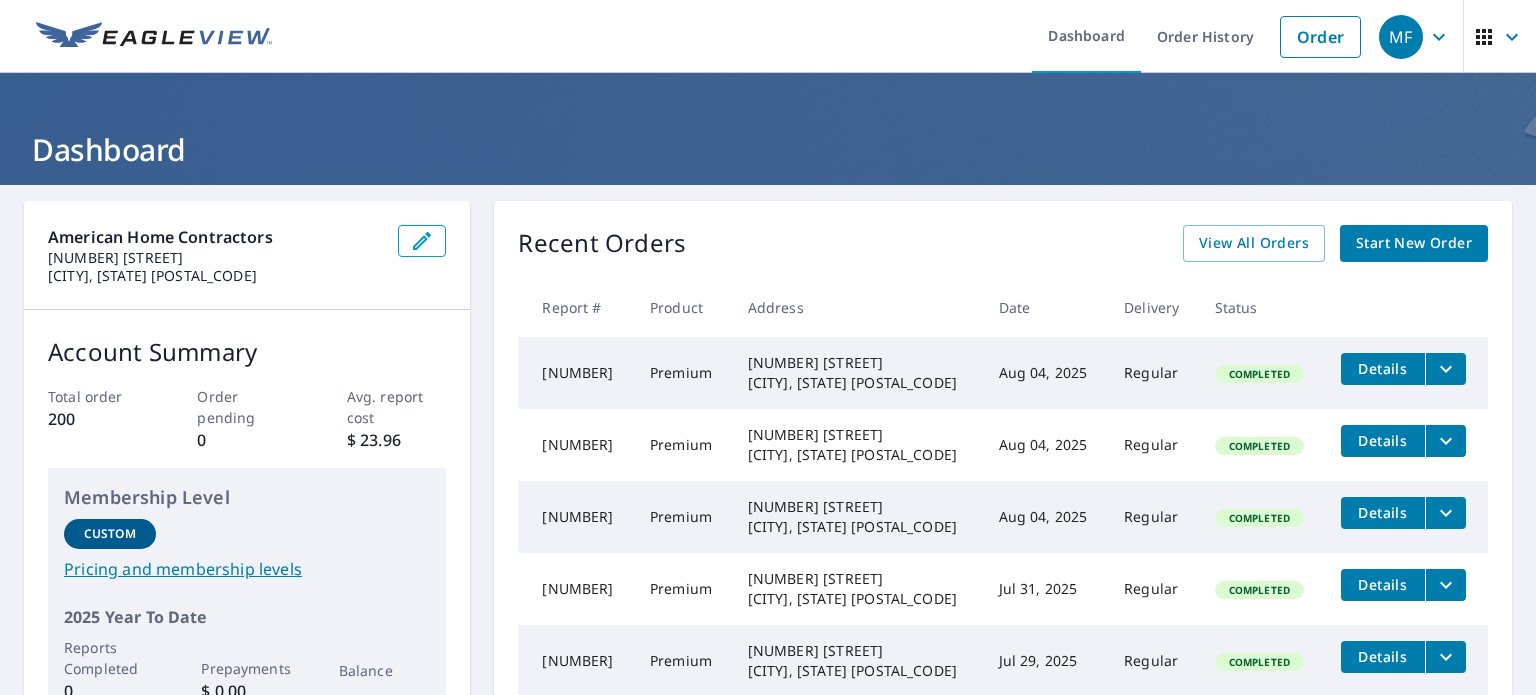 click on "Order" at bounding box center (1320, 36) 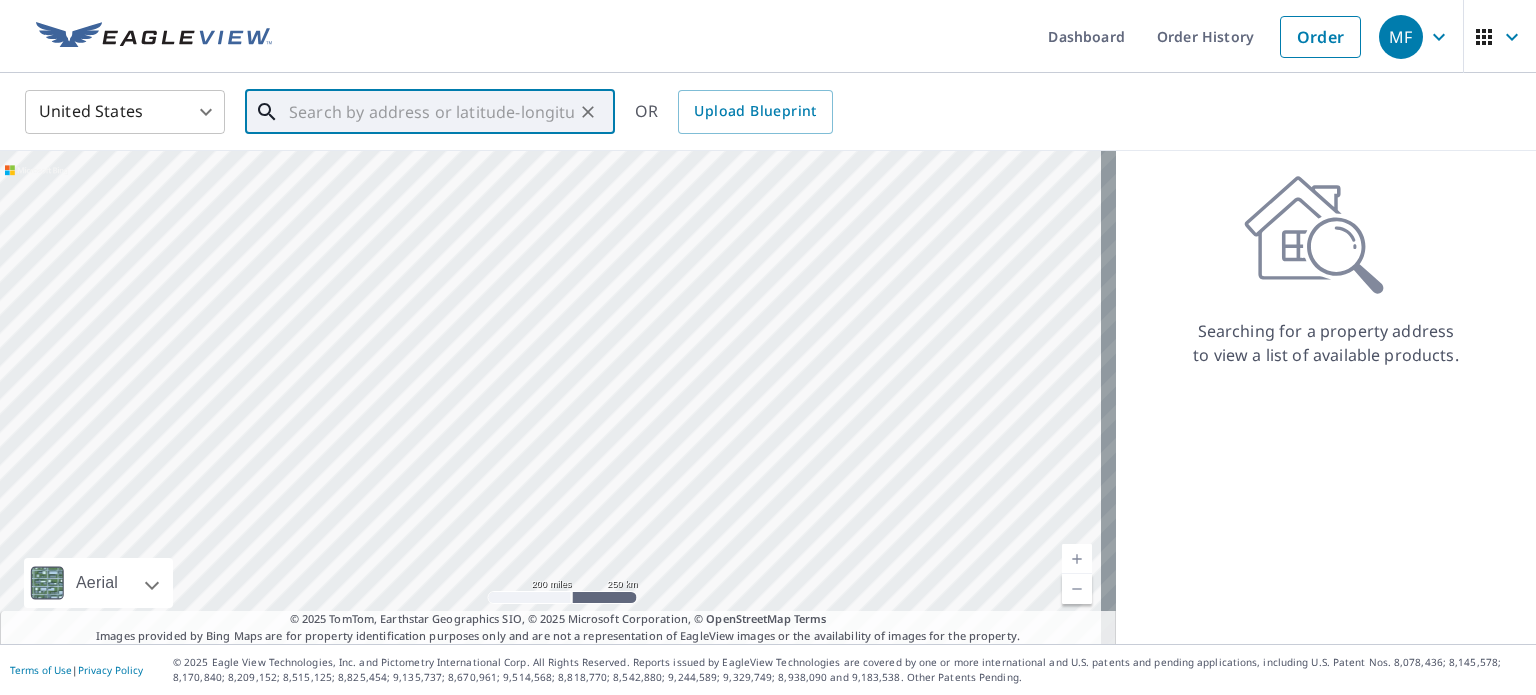 click at bounding box center (431, 112) 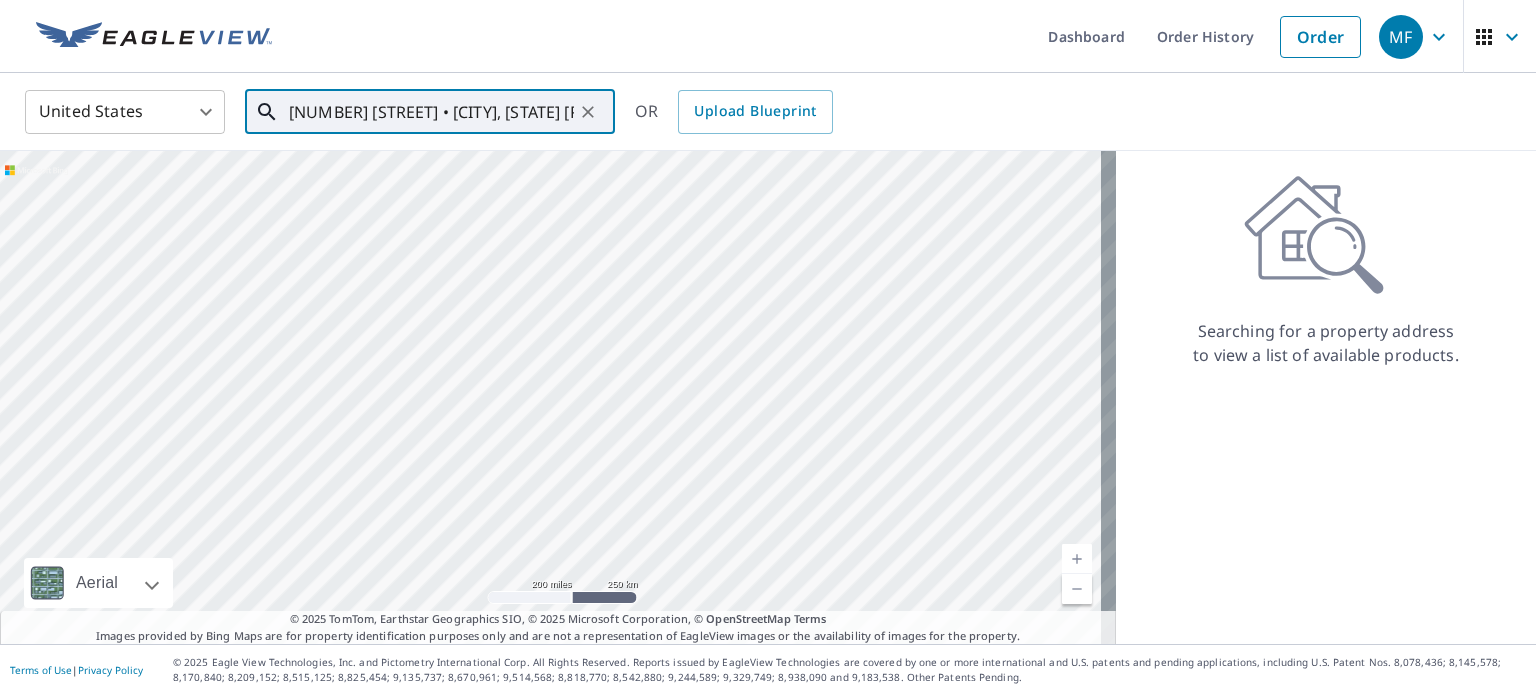 scroll, scrollTop: 0, scrollLeft: 44, axis: horizontal 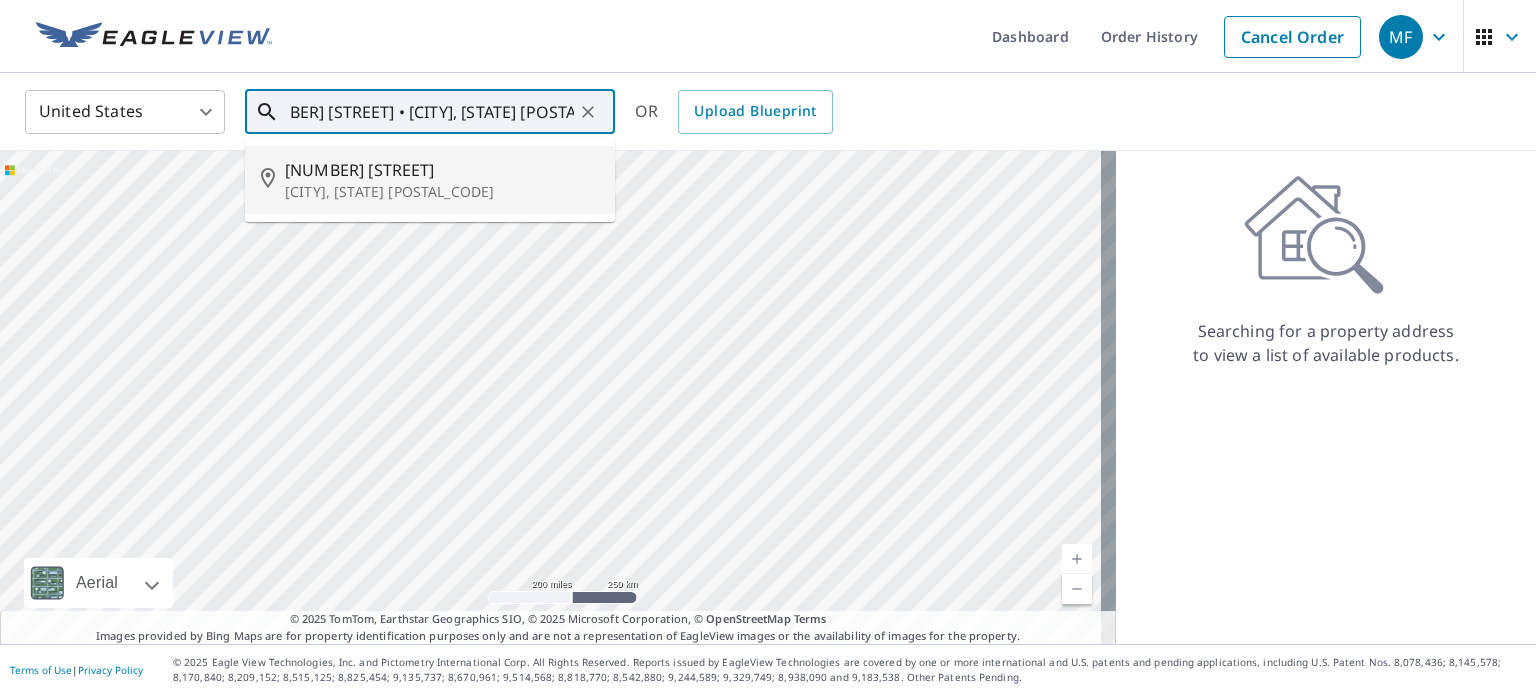 click on "[NUMBER] [STREET]" at bounding box center [442, 170] 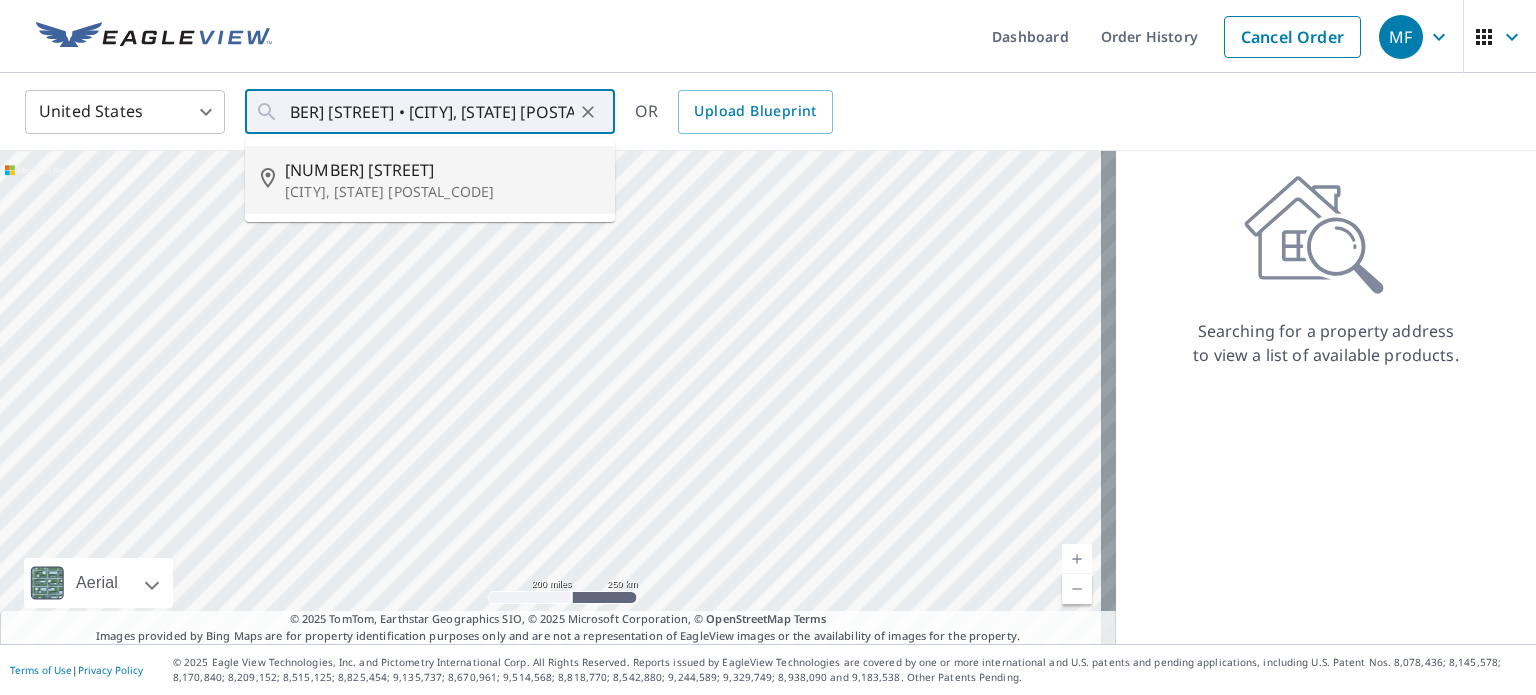 type on "[NUMBER] [STREET] [CITY], [STATE] [POSTAL_CODE]" 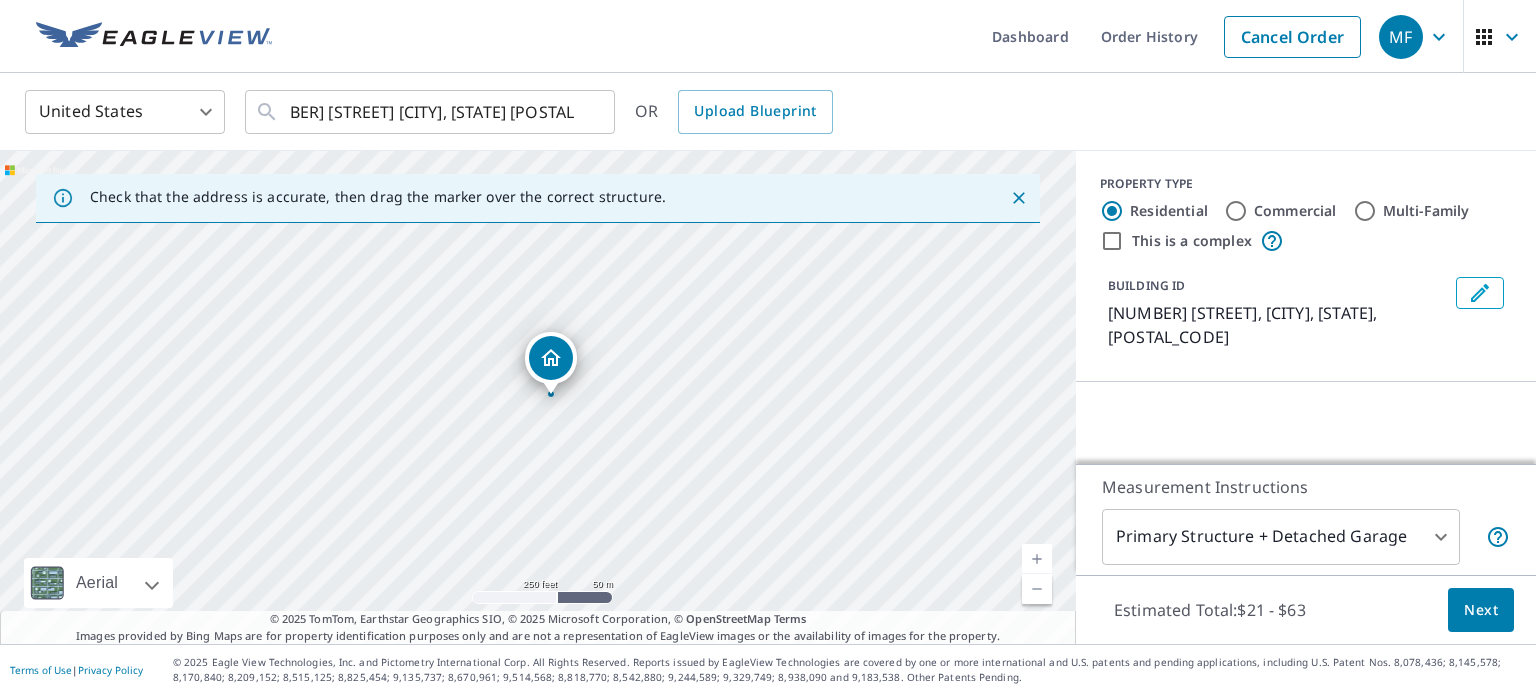 scroll, scrollTop: 0, scrollLeft: 0, axis: both 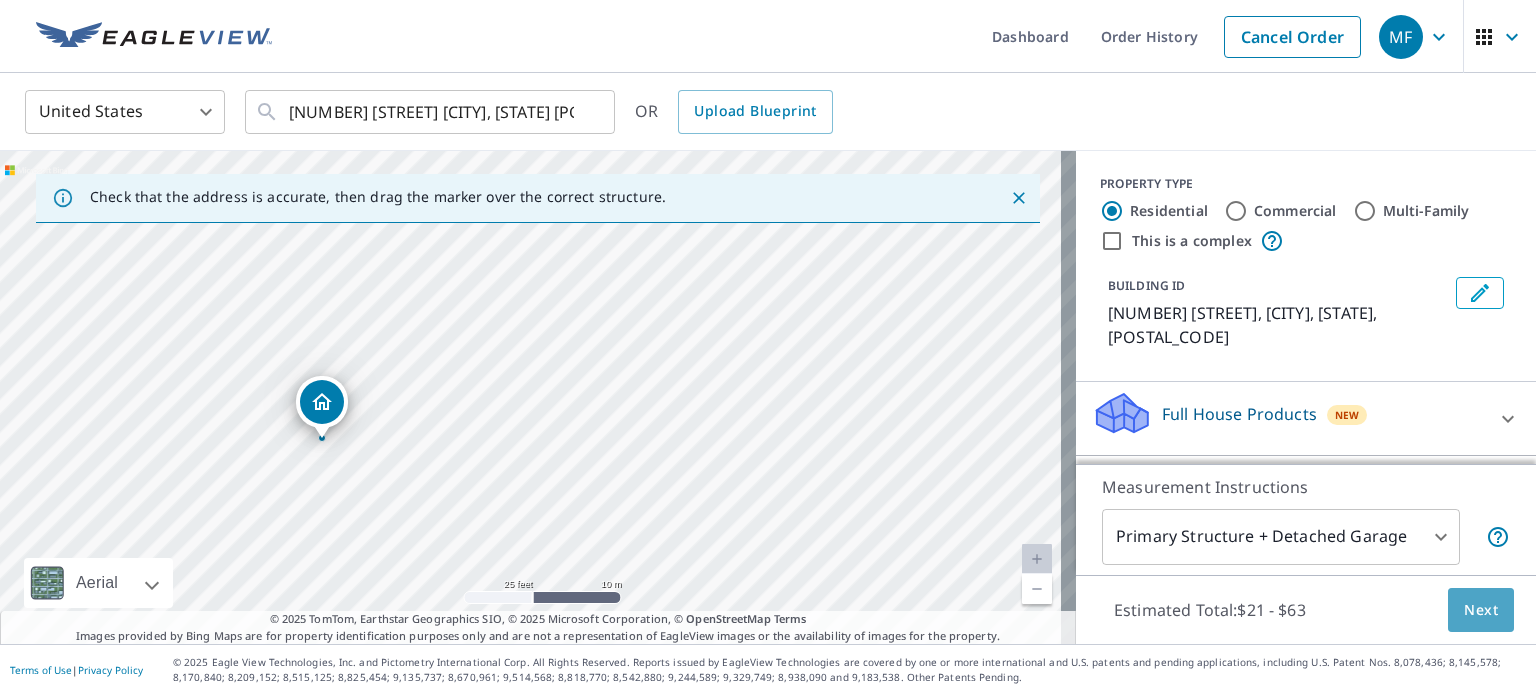 click on "Next" at bounding box center (1481, 610) 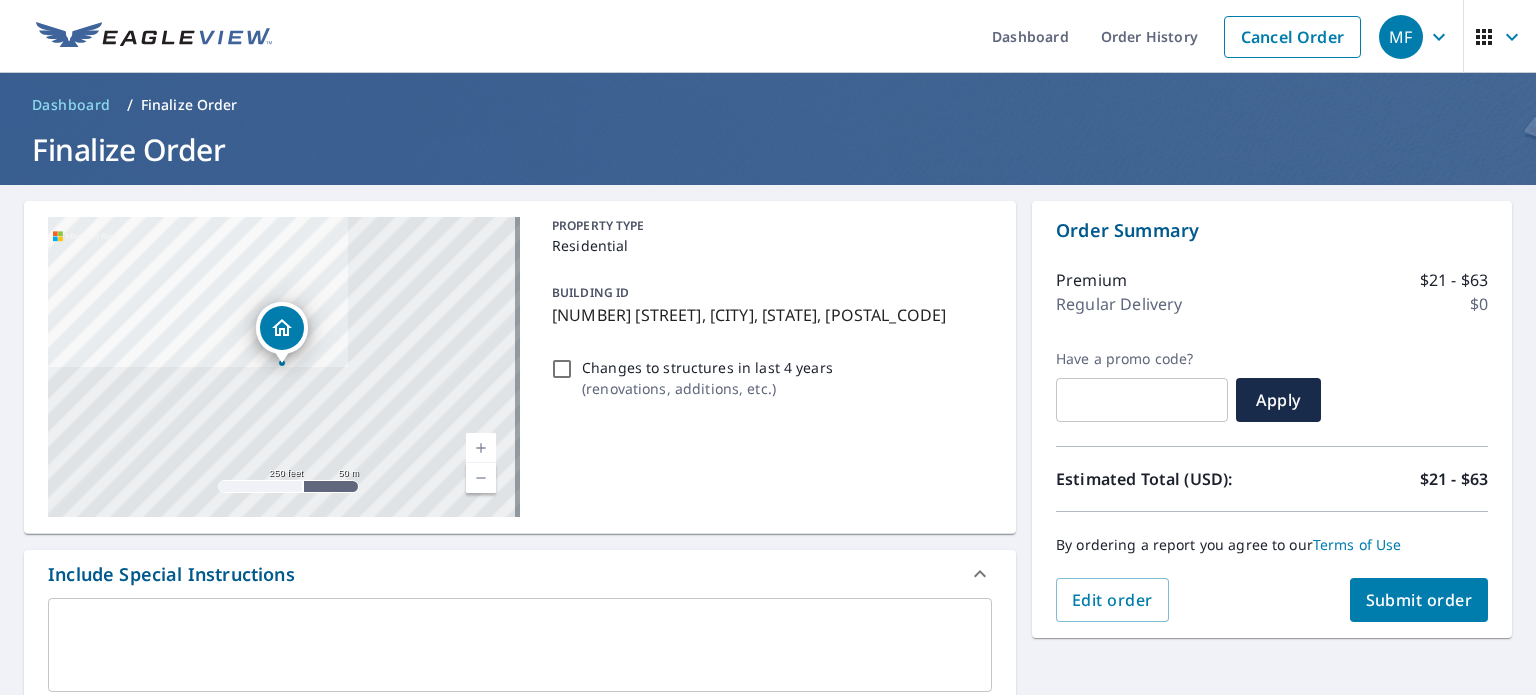 click on "Changes to structures in last 4 years" at bounding box center [707, 367] 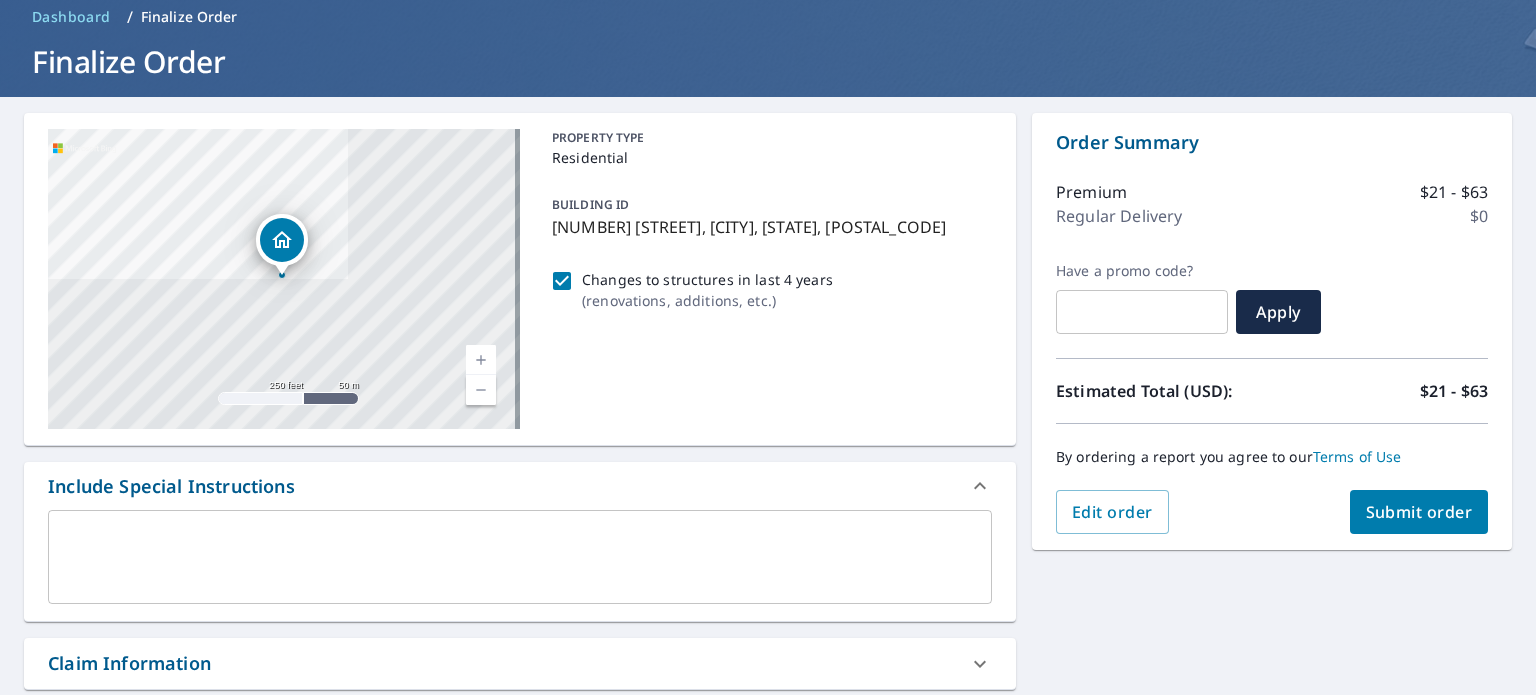 scroll, scrollTop: 90, scrollLeft: 0, axis: vertical 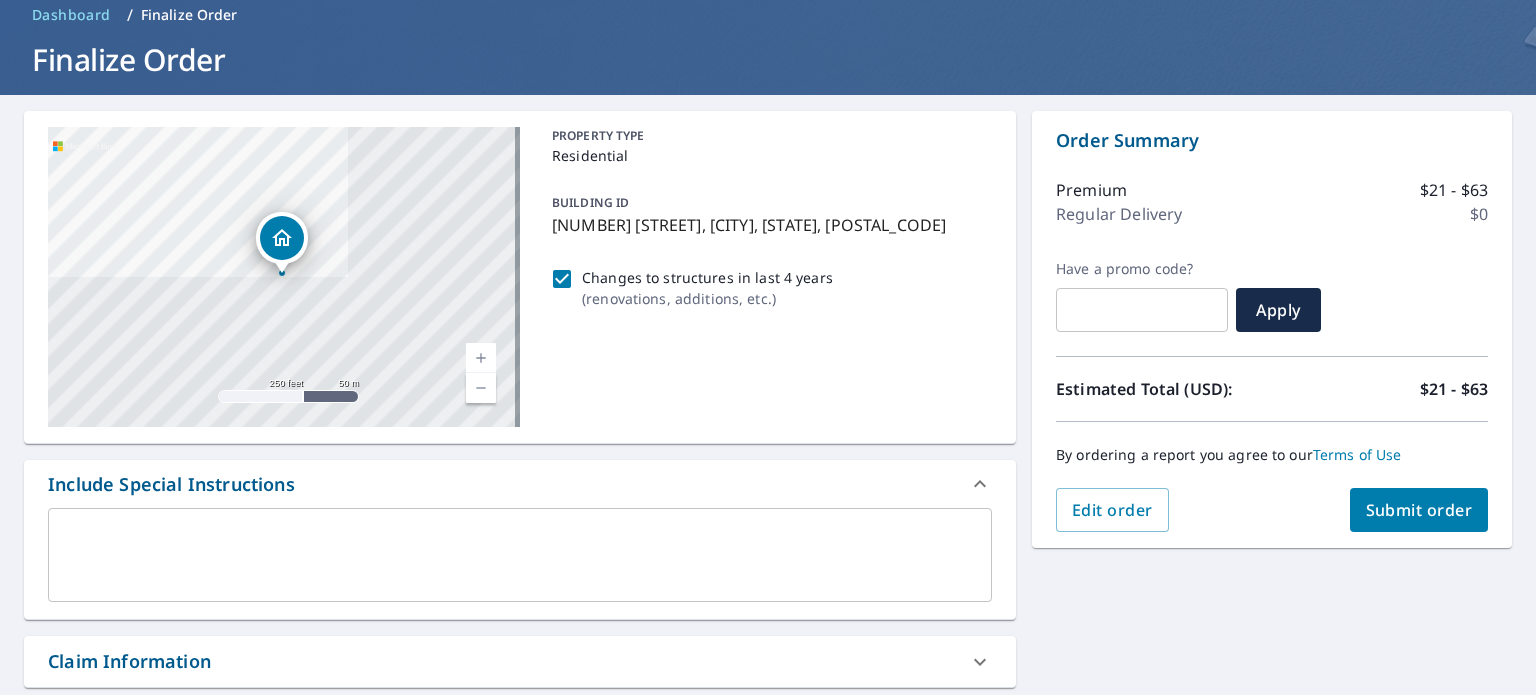 click at bounding box center [520, 555] 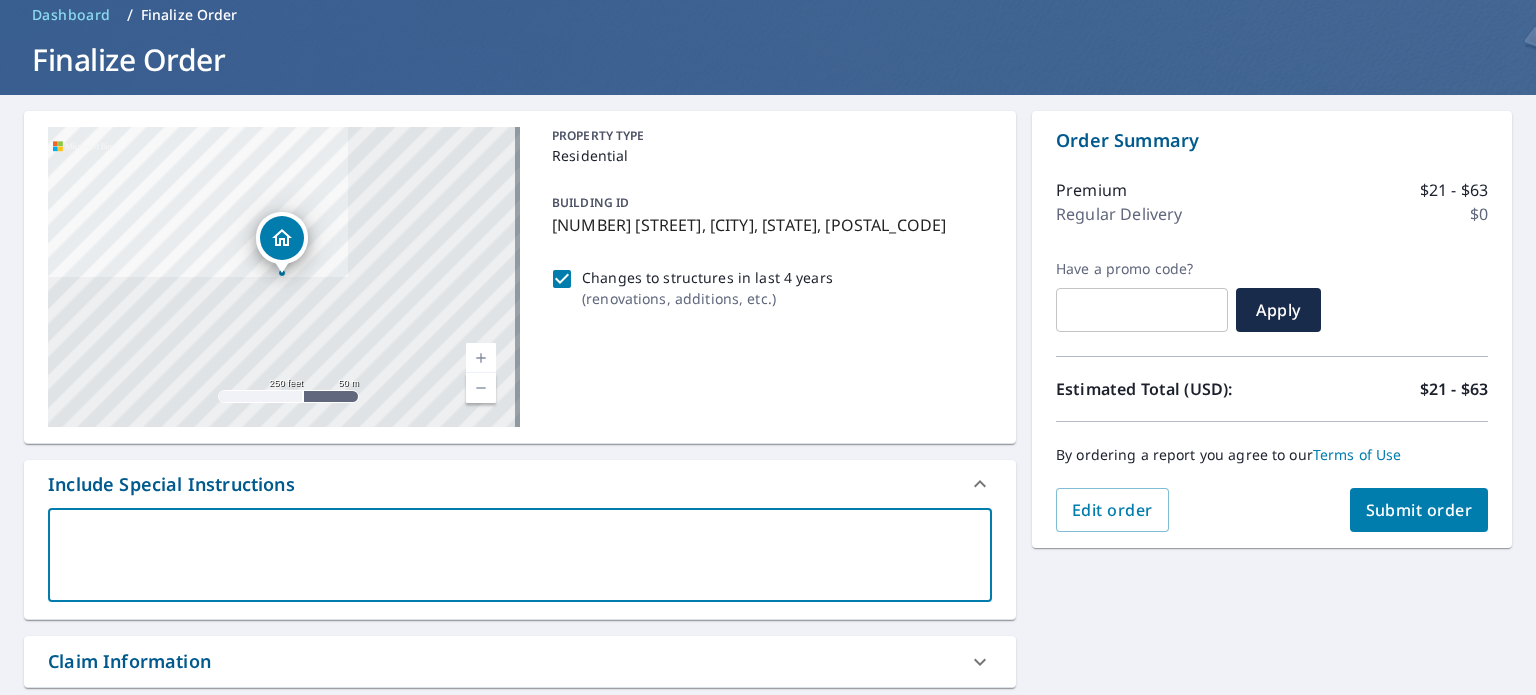 type on "A" 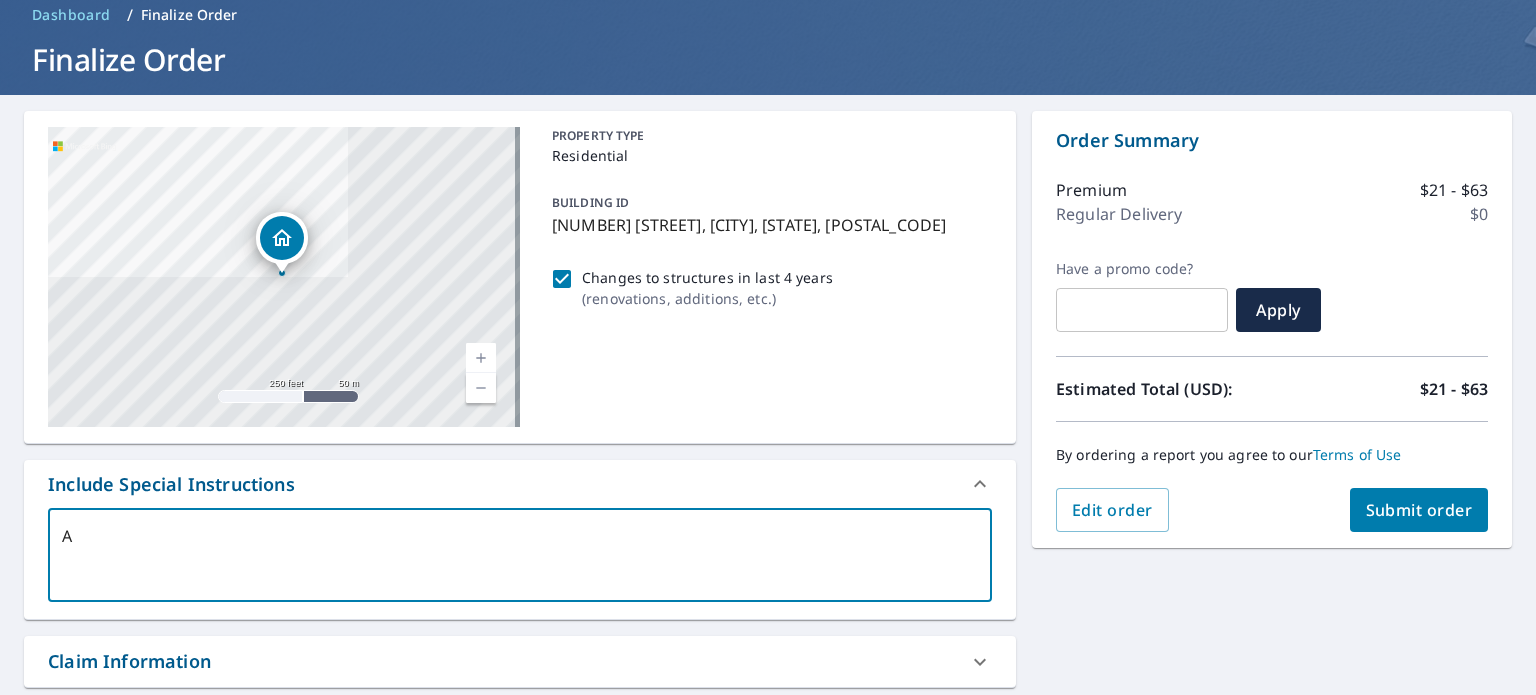 type on "AD" 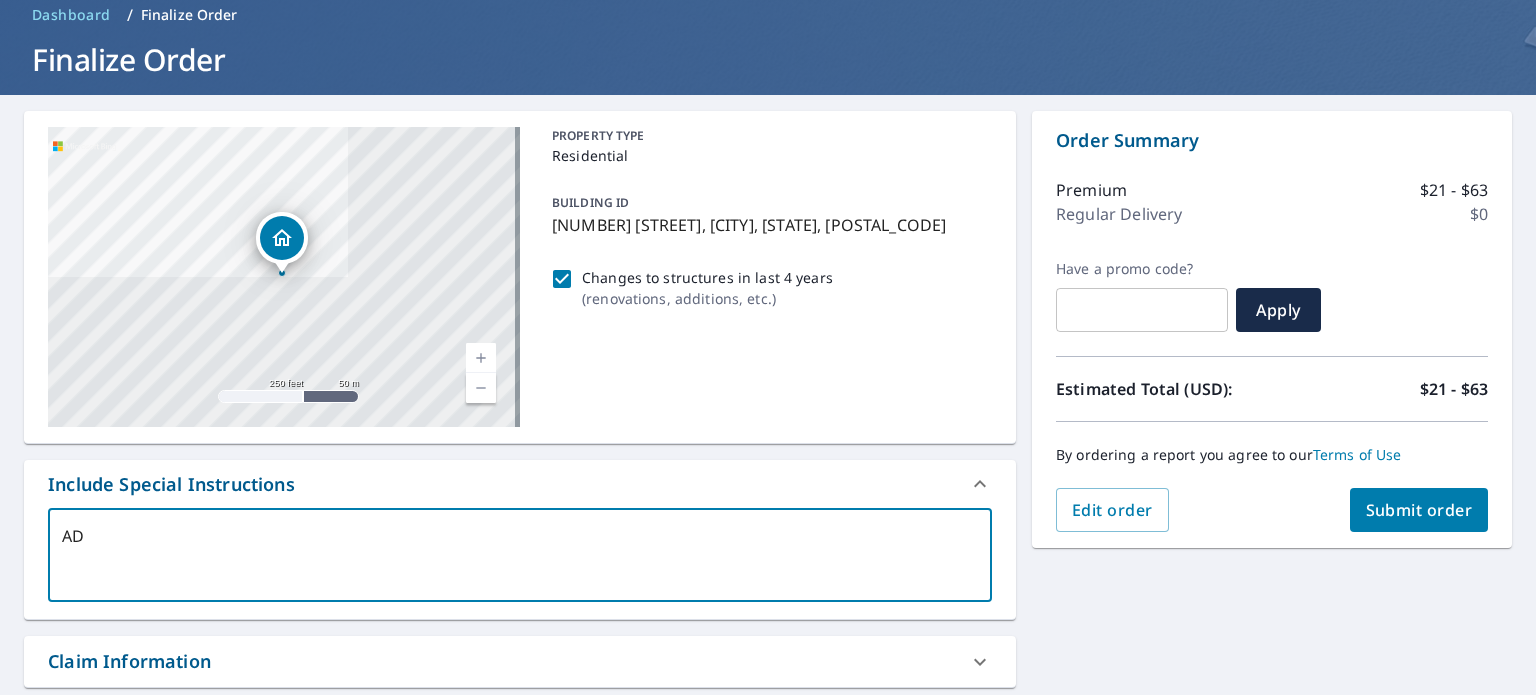 type on "ADD" 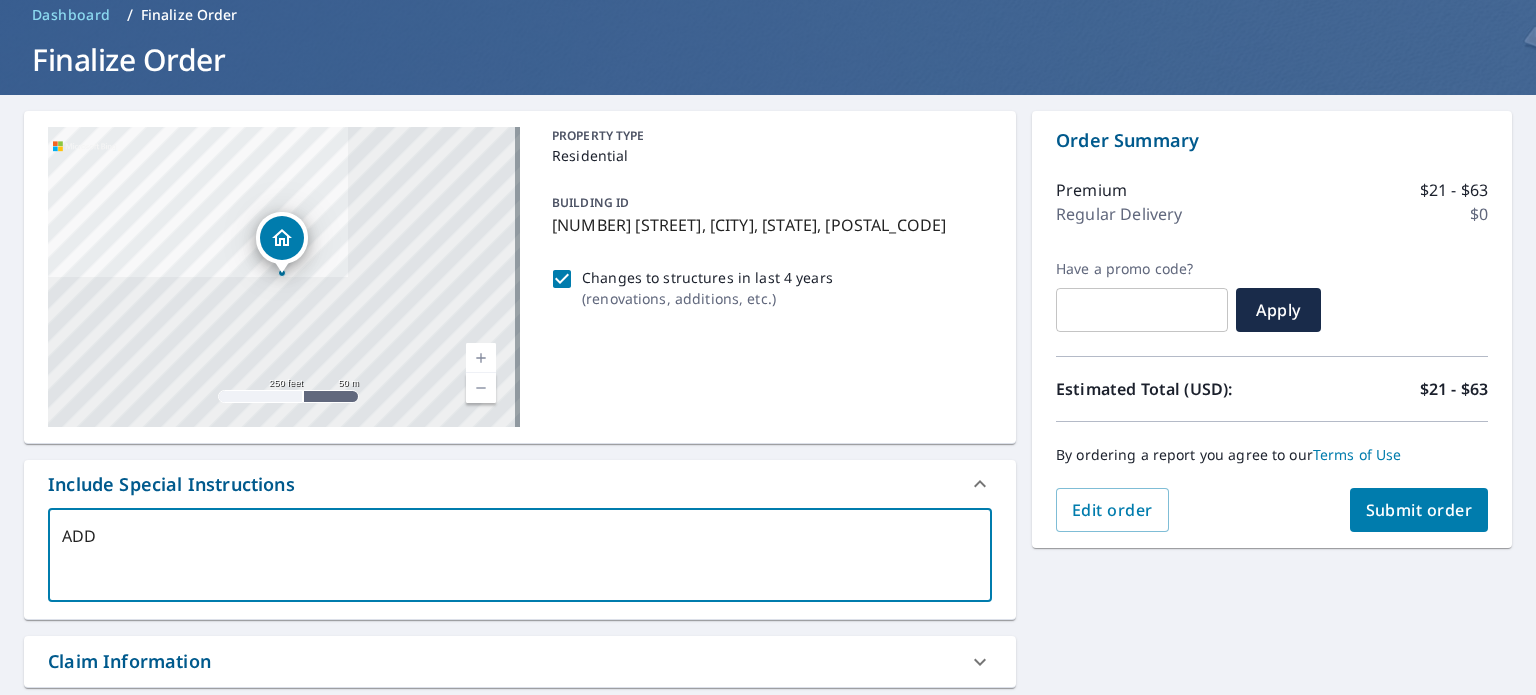 type on "ADDI" 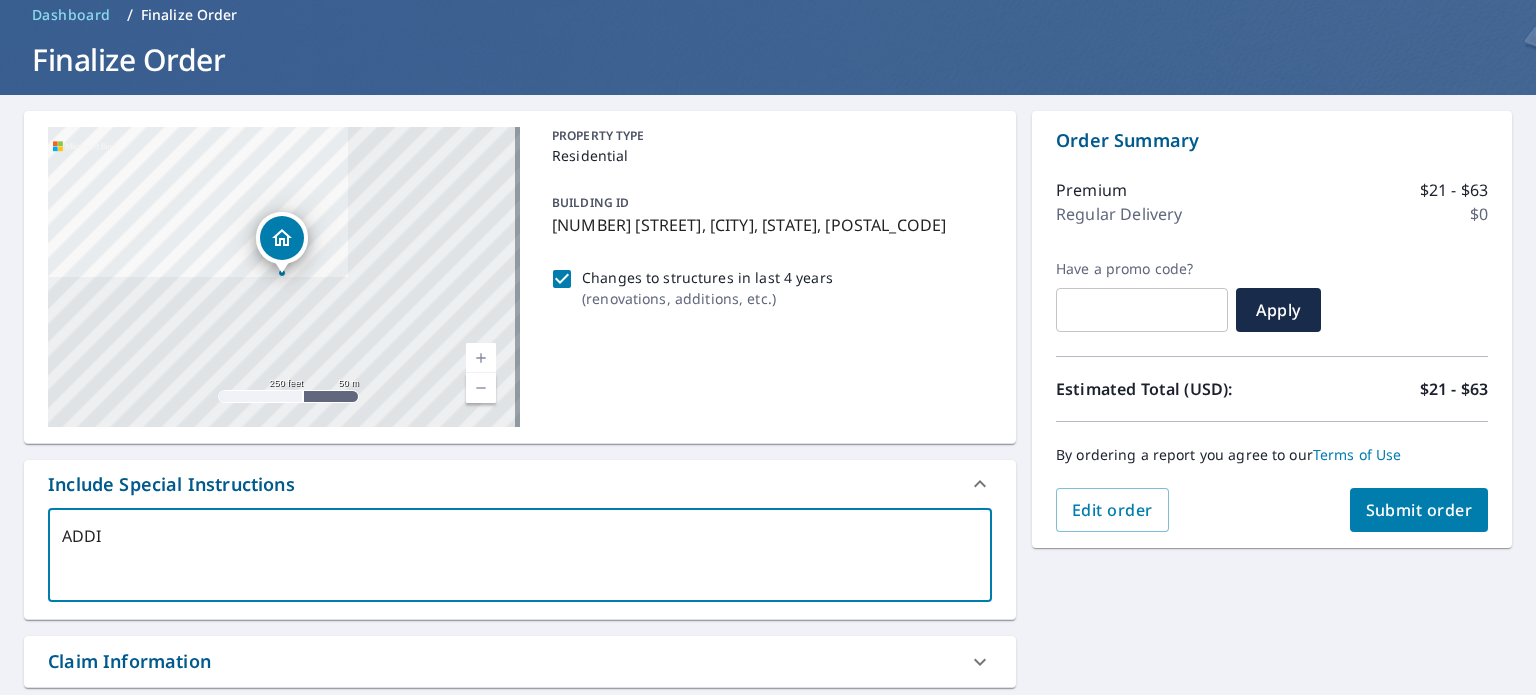 type on "ADDIT" 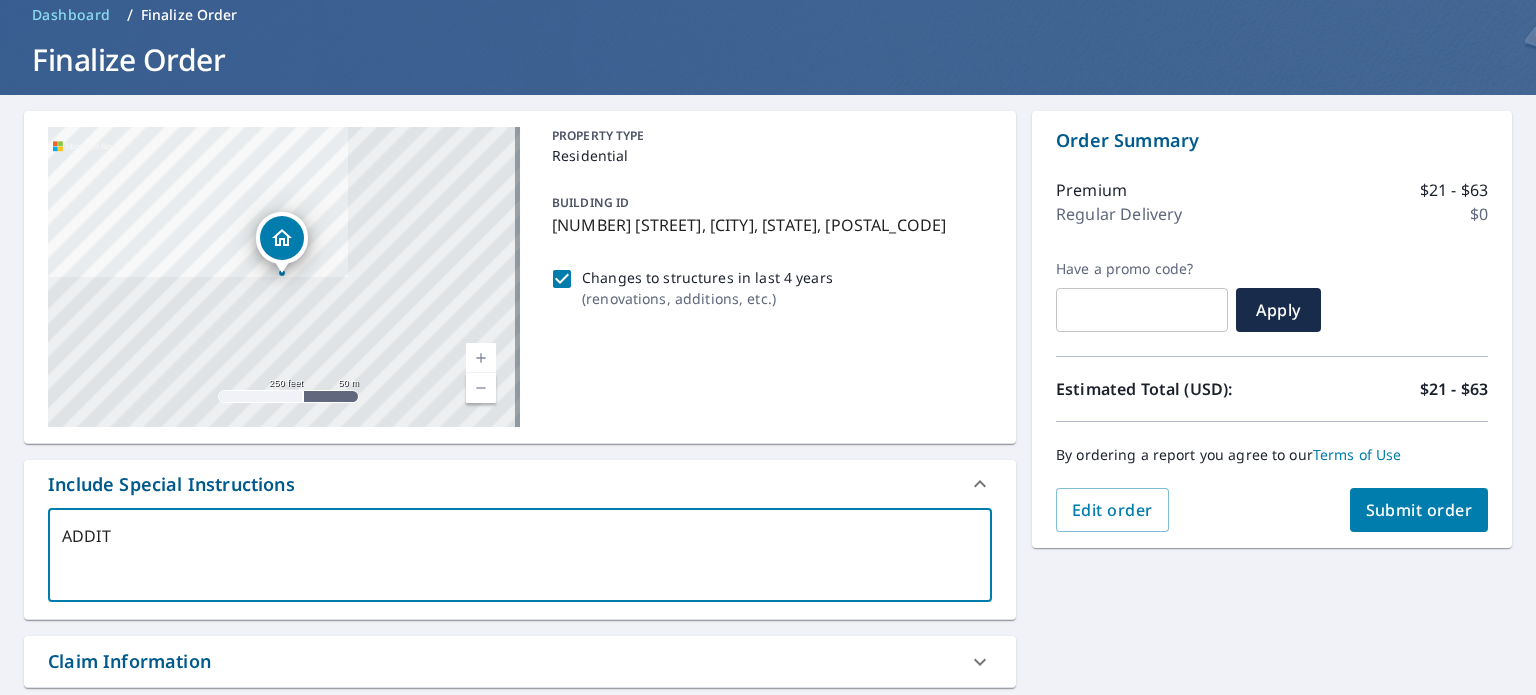 type on "ADDITI" 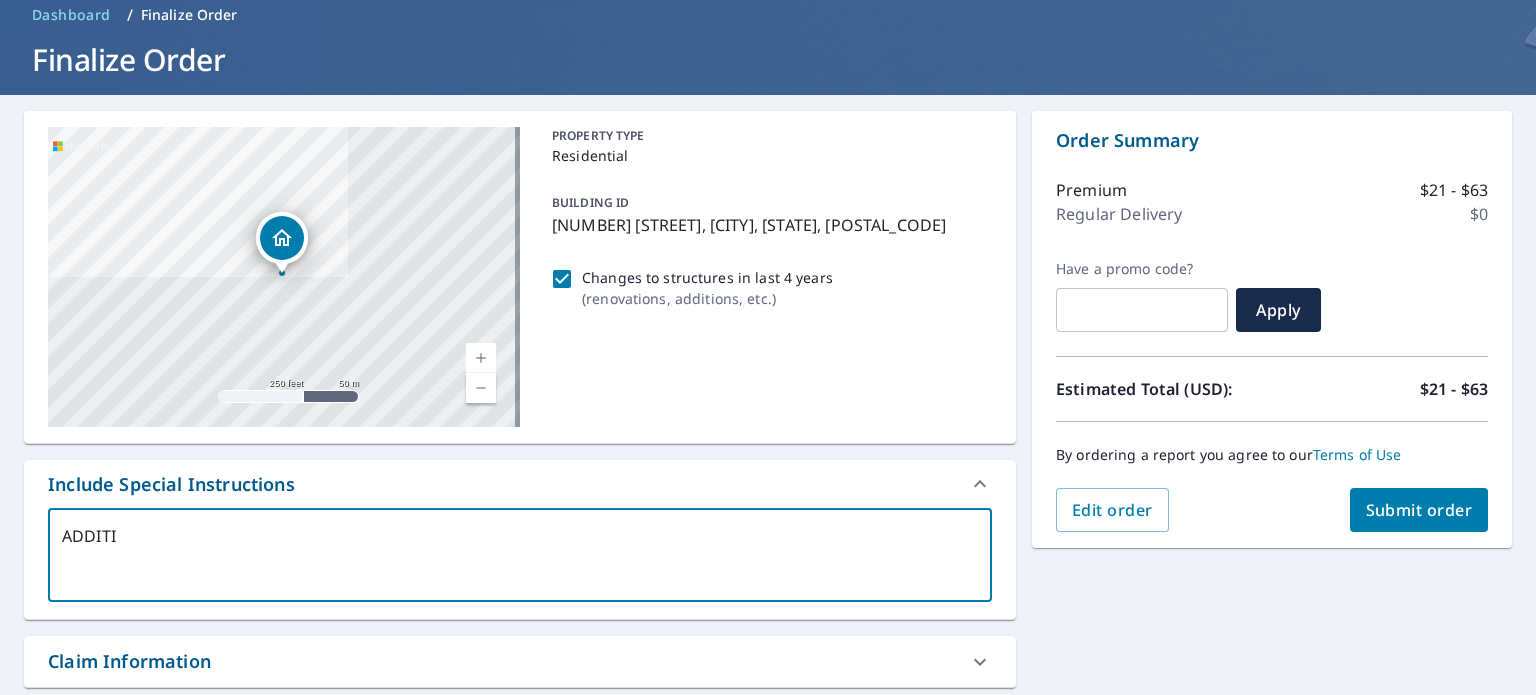 type on "ADDITIO" 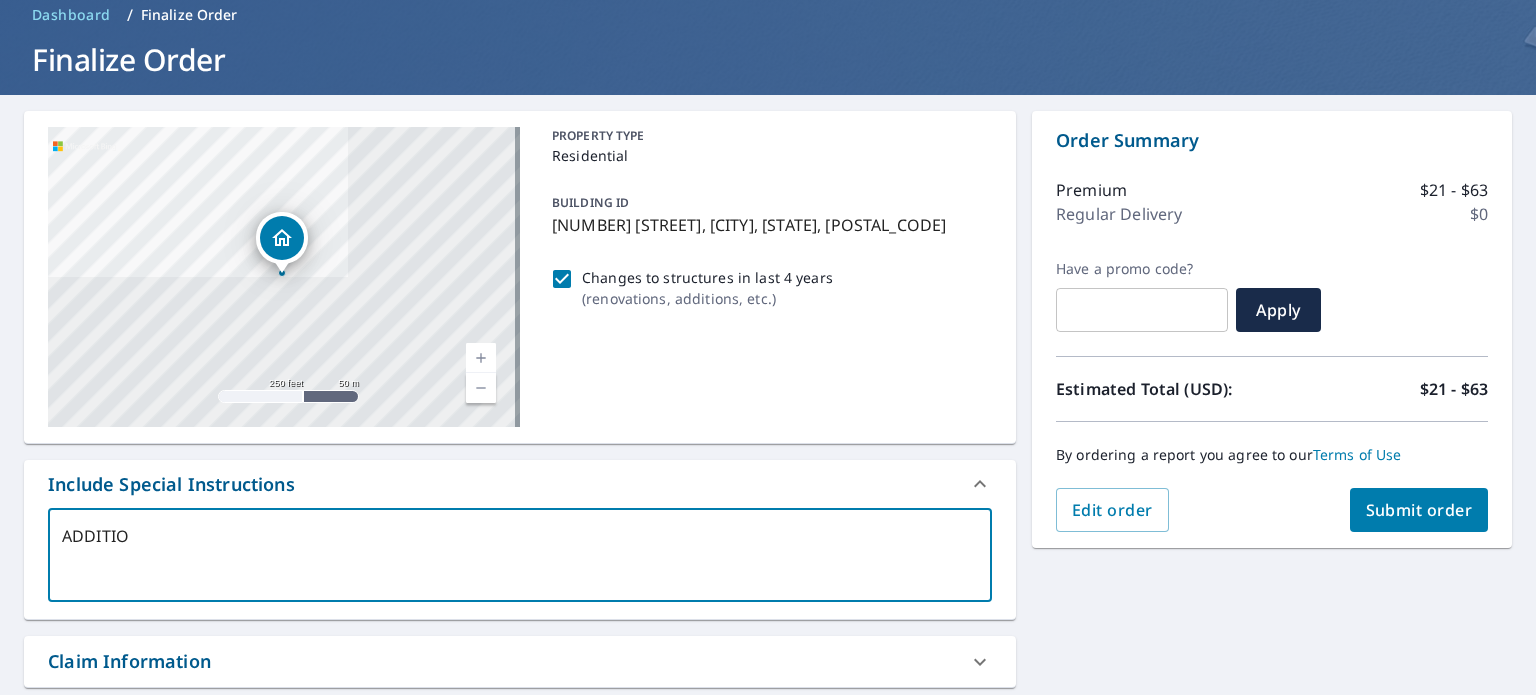 type on "ADDITION" 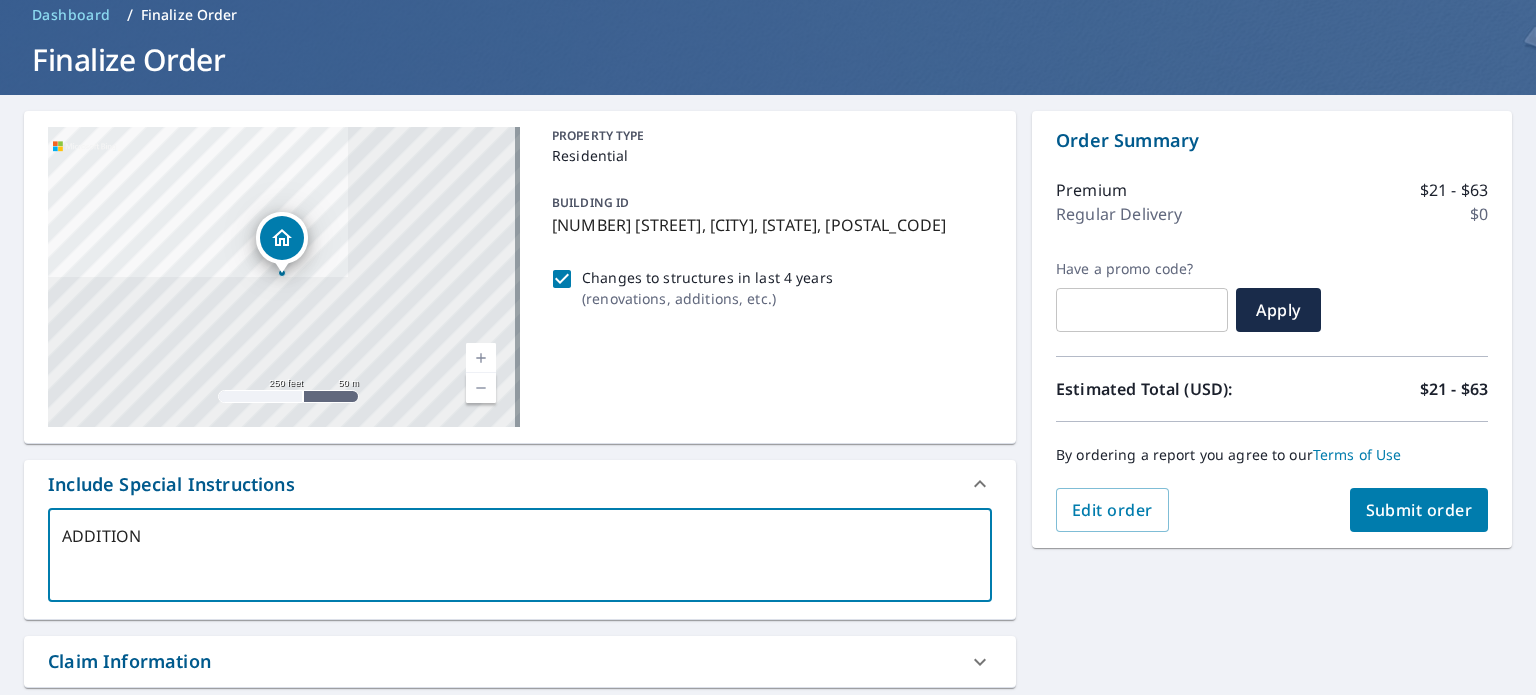 type on "ADDITION A" 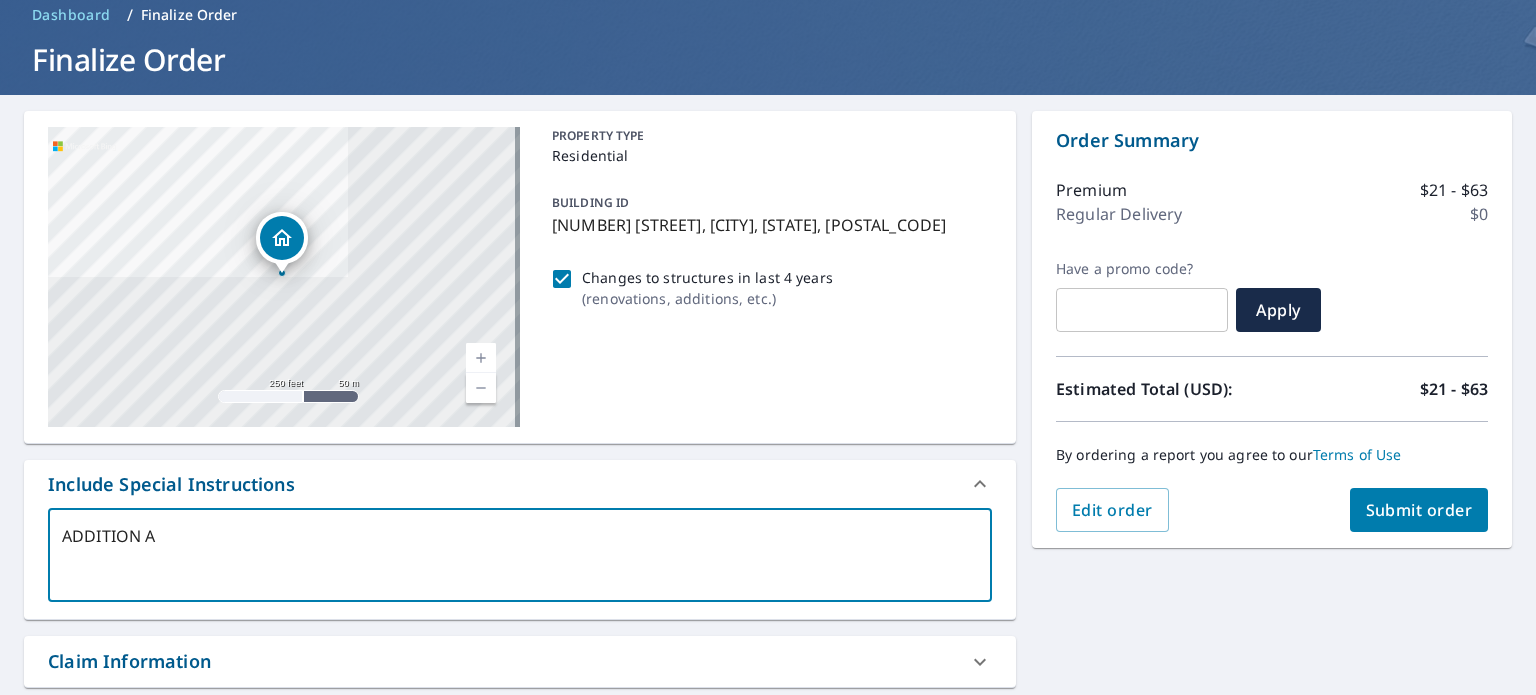 type on "x" 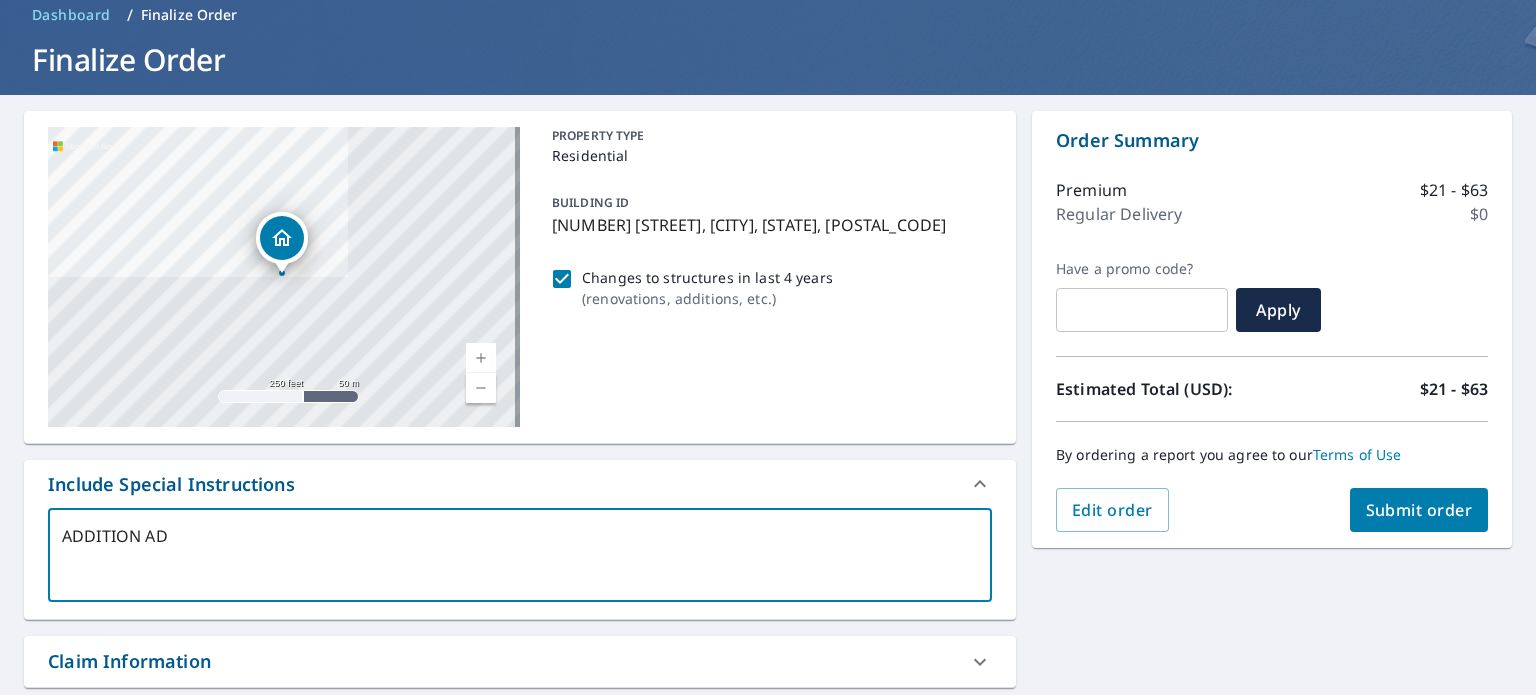type on "ADDITION ADD" 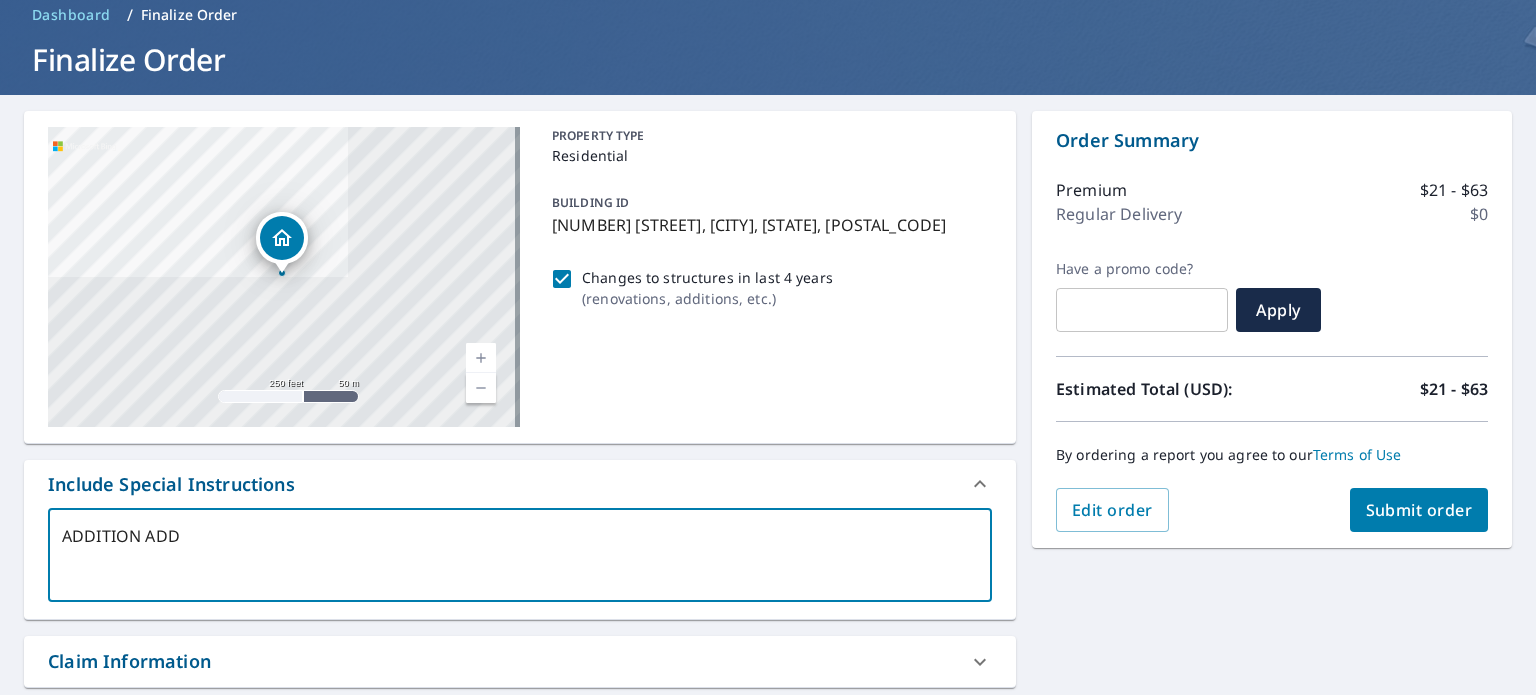 type on "ADDITION ADDE" 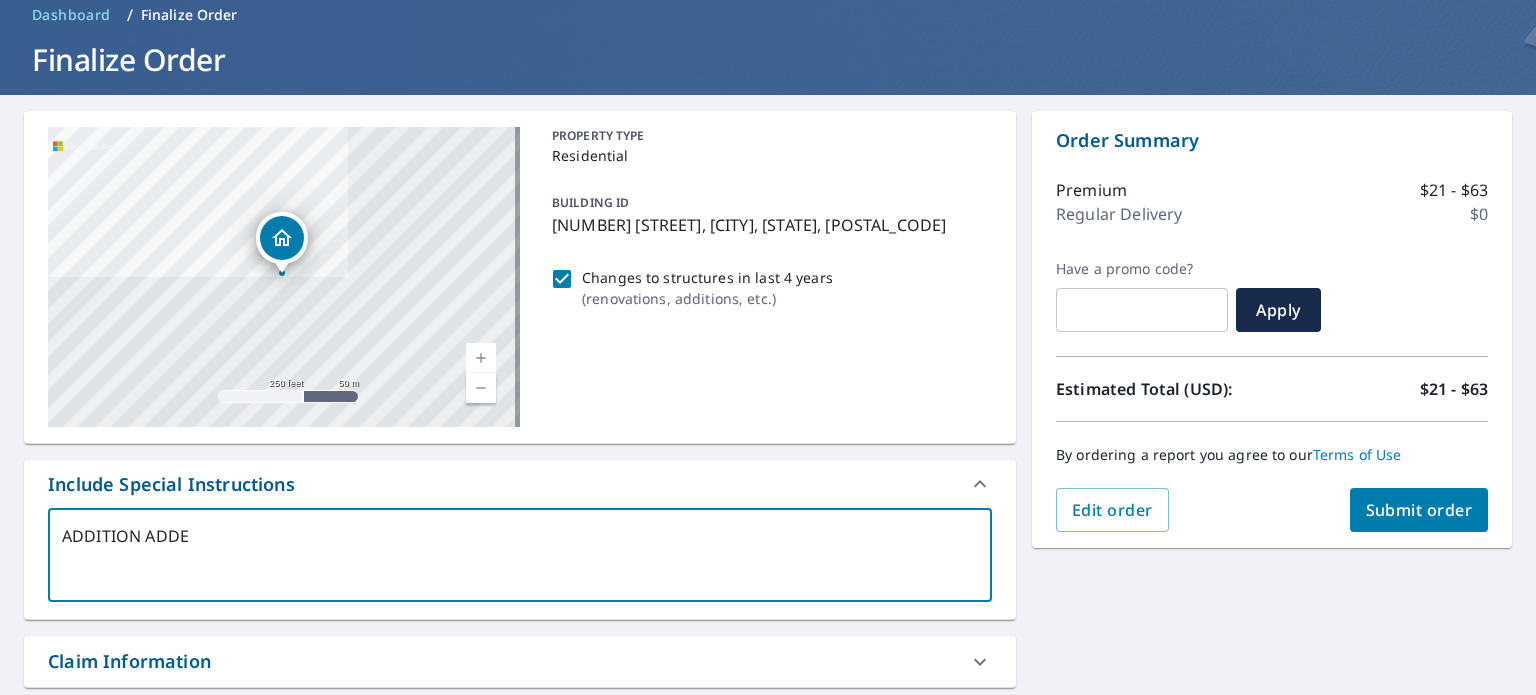 type on "ADDITION ADDED" 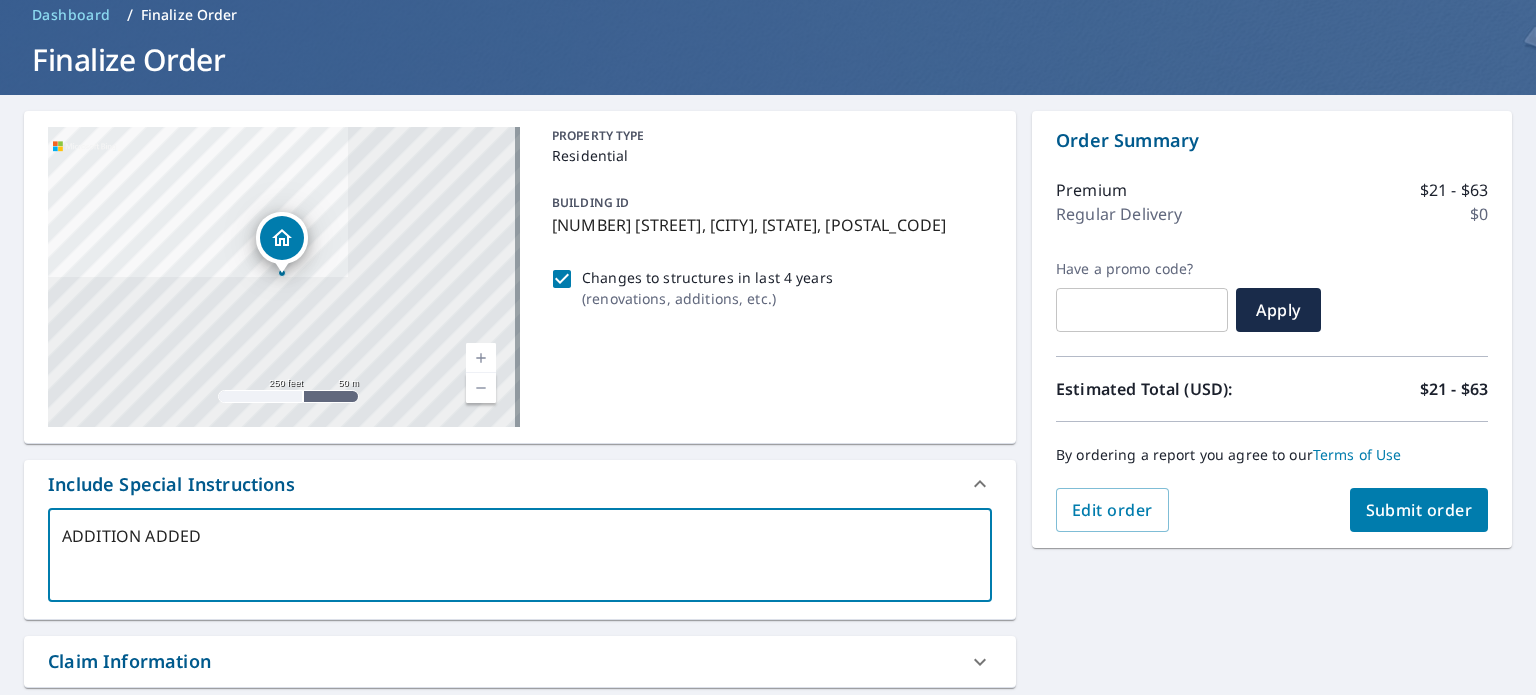 type on "ADDITION ADDED" 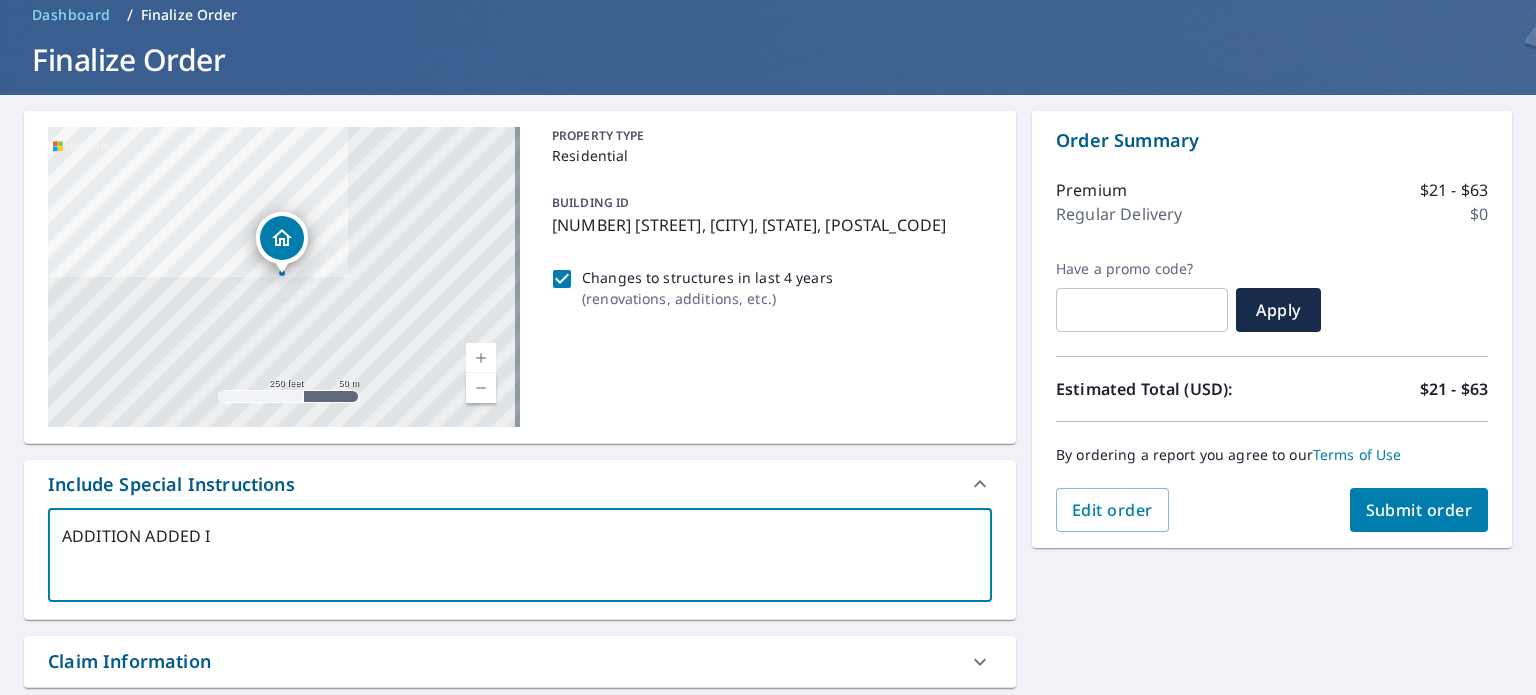 type on "x" 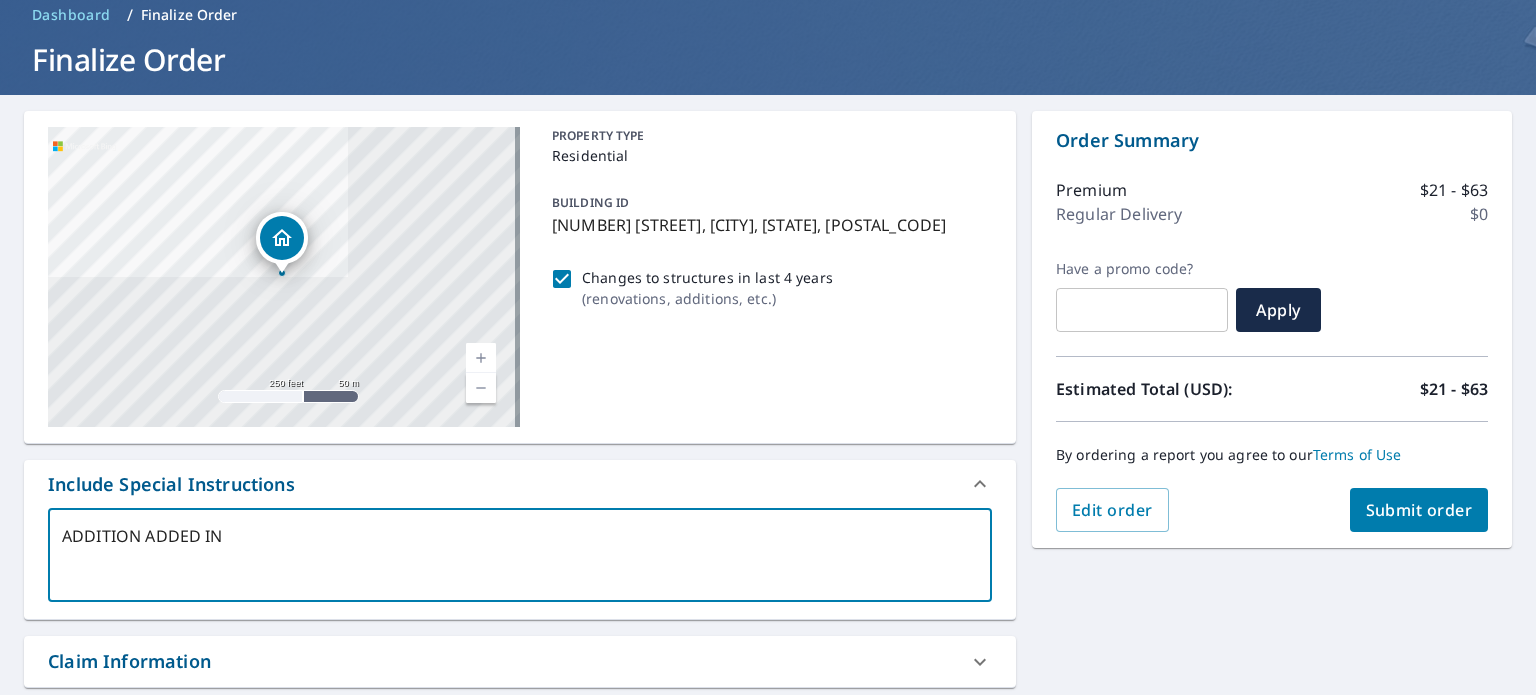type on "ADDITION ADDED IN" 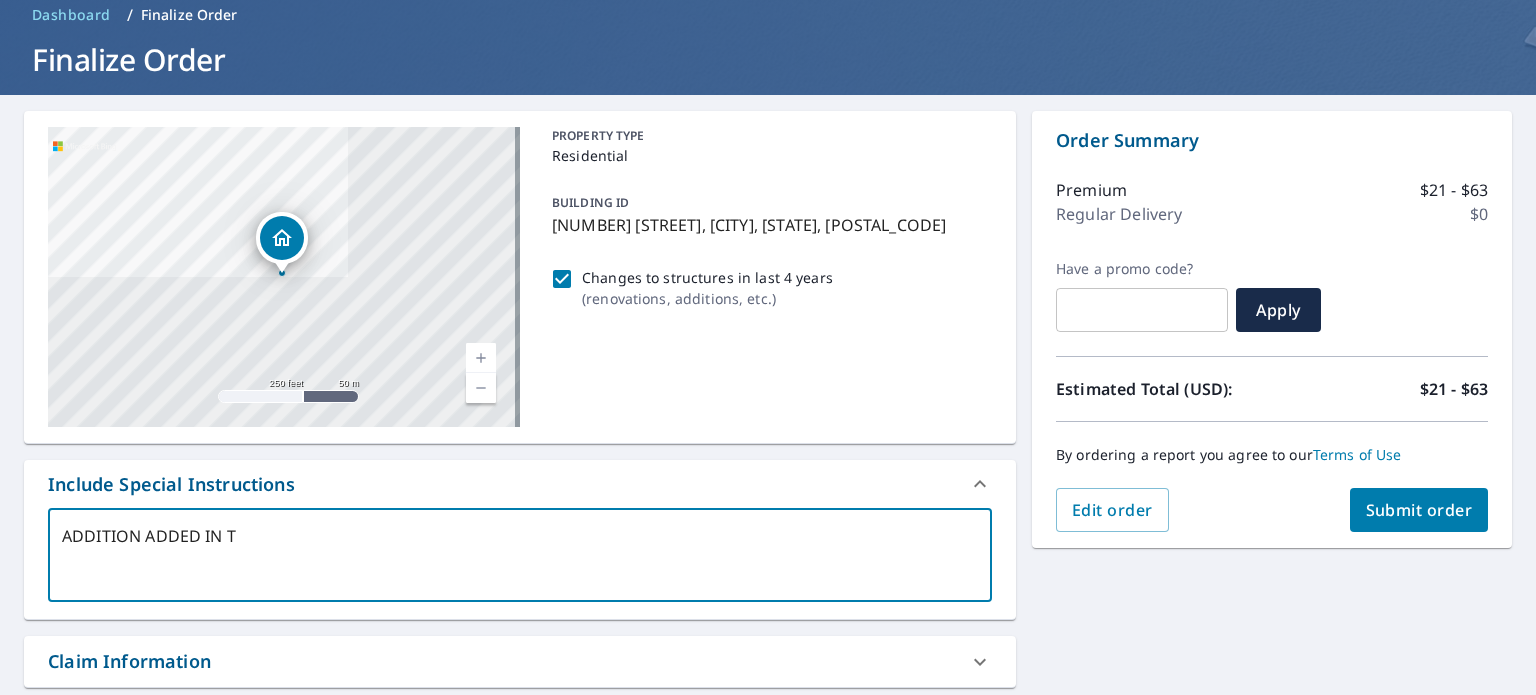 type on "x" 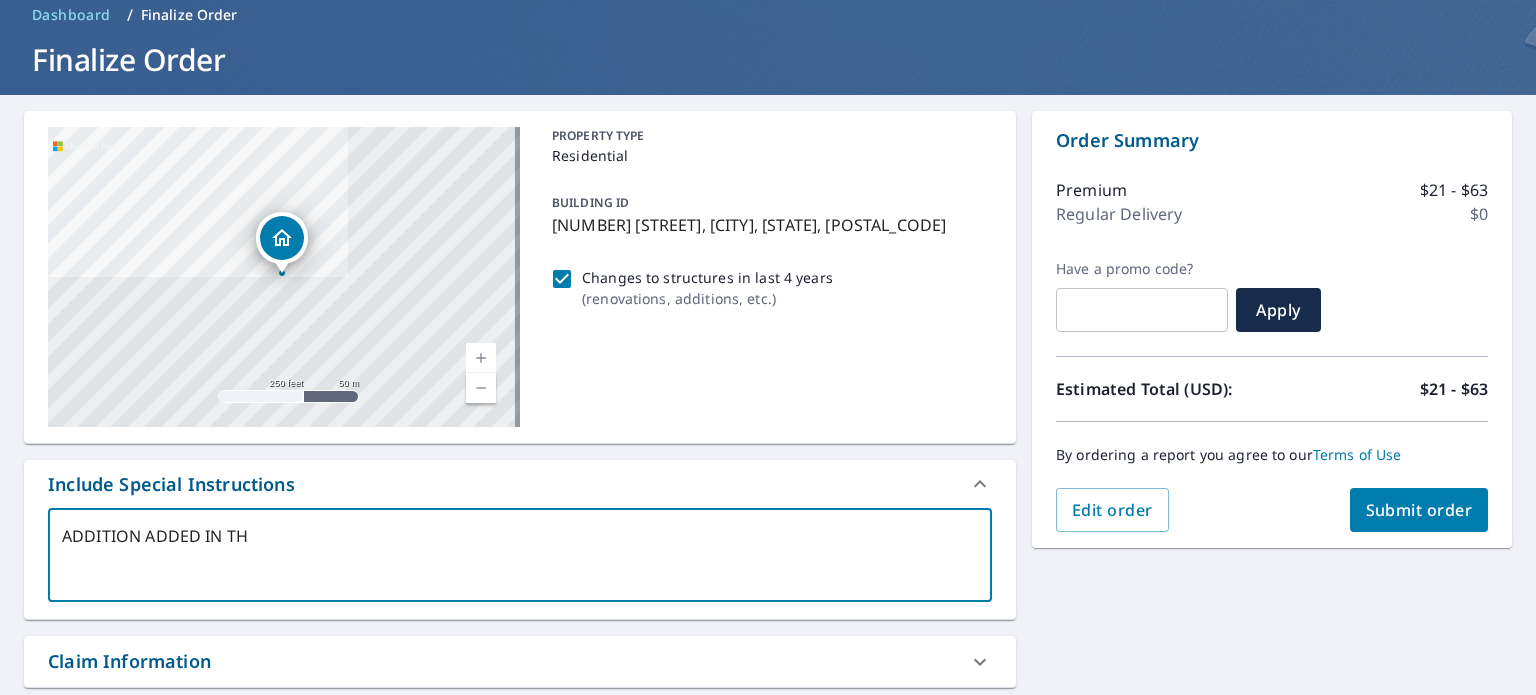 type on "ADDITION ADDED IN THE" 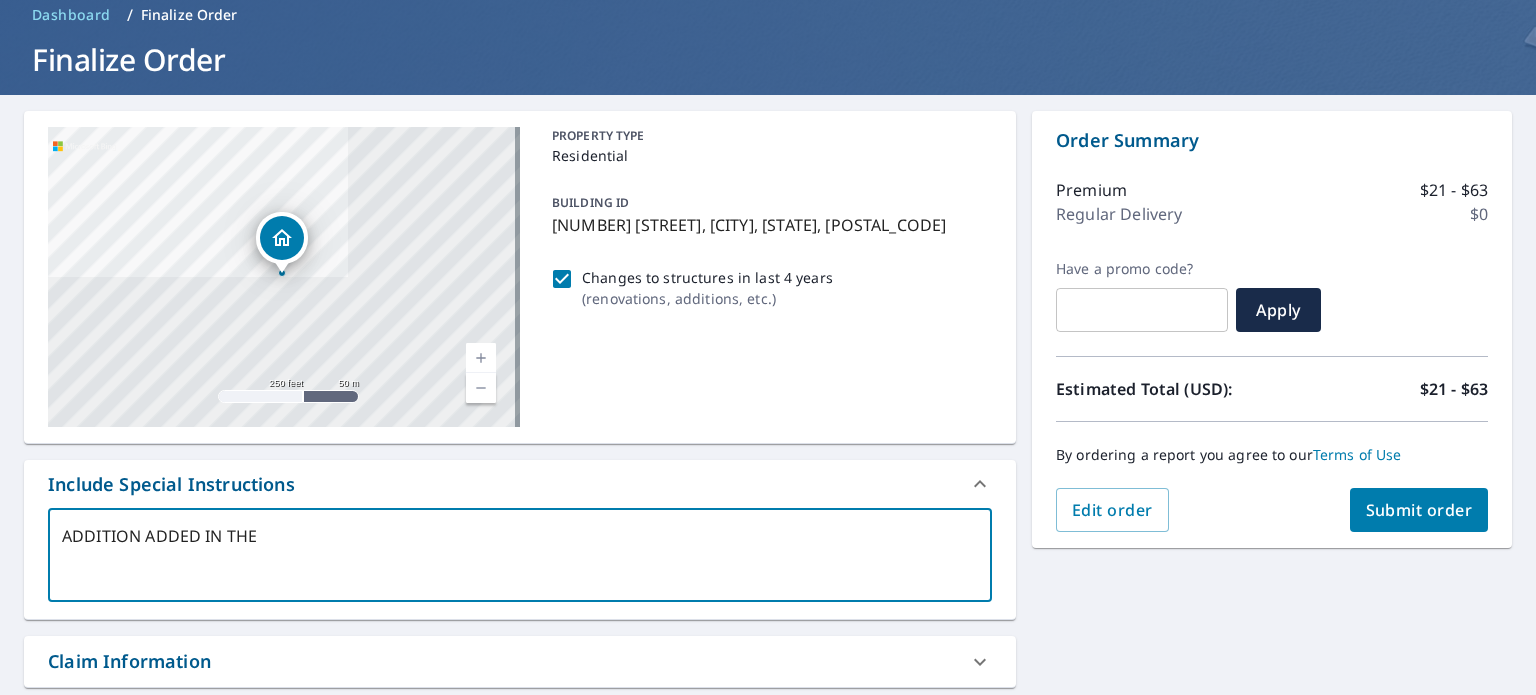 type on "ADDITION ADDED IN THE" 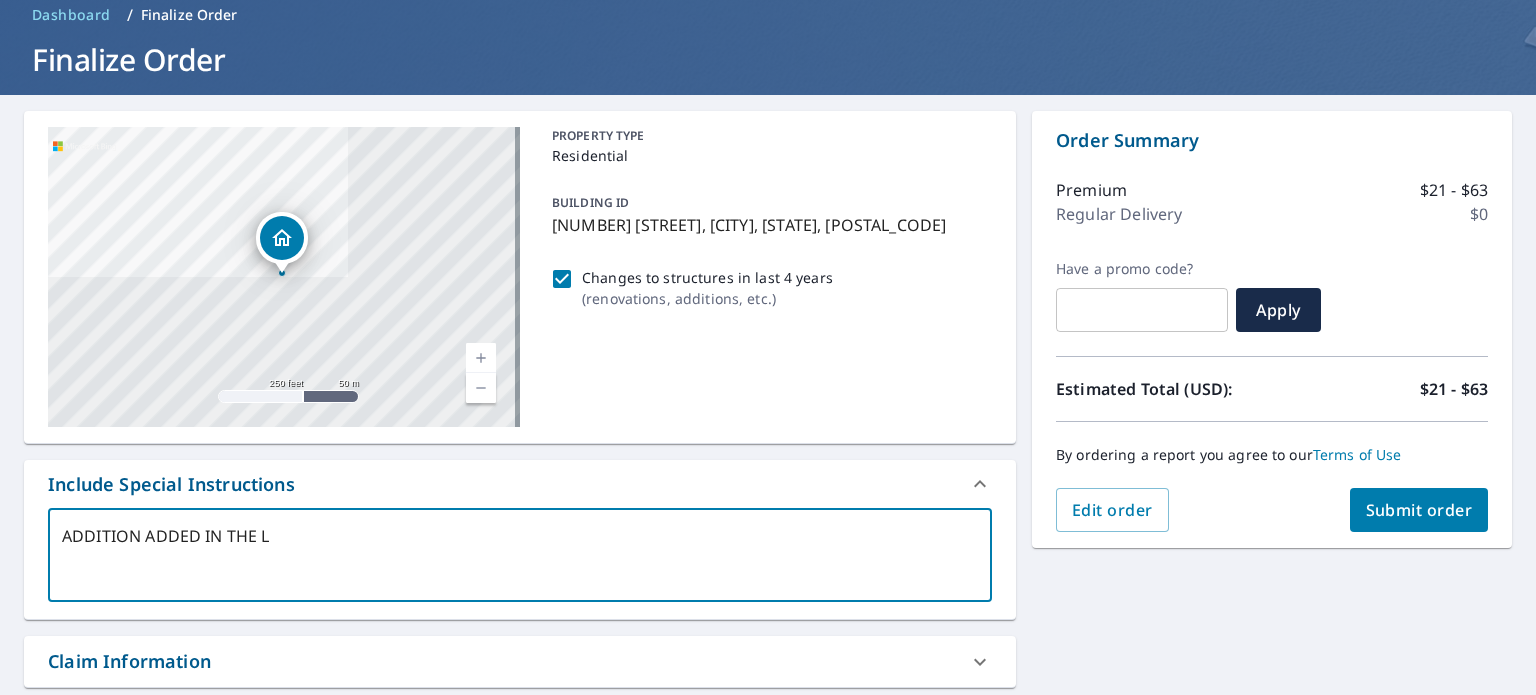 type on "ADDITION ADDED IN THE LA" 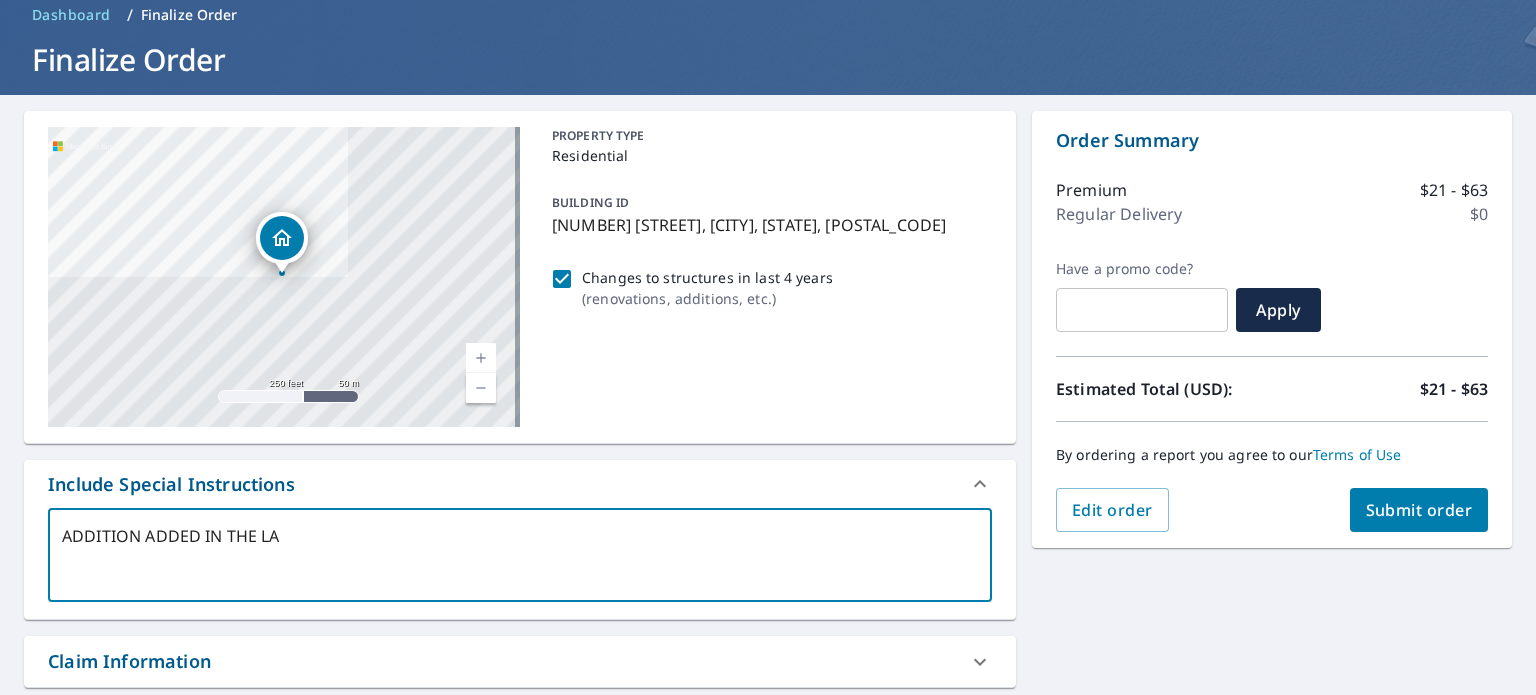 type on "ADDITION ADDED IN THE LAS" 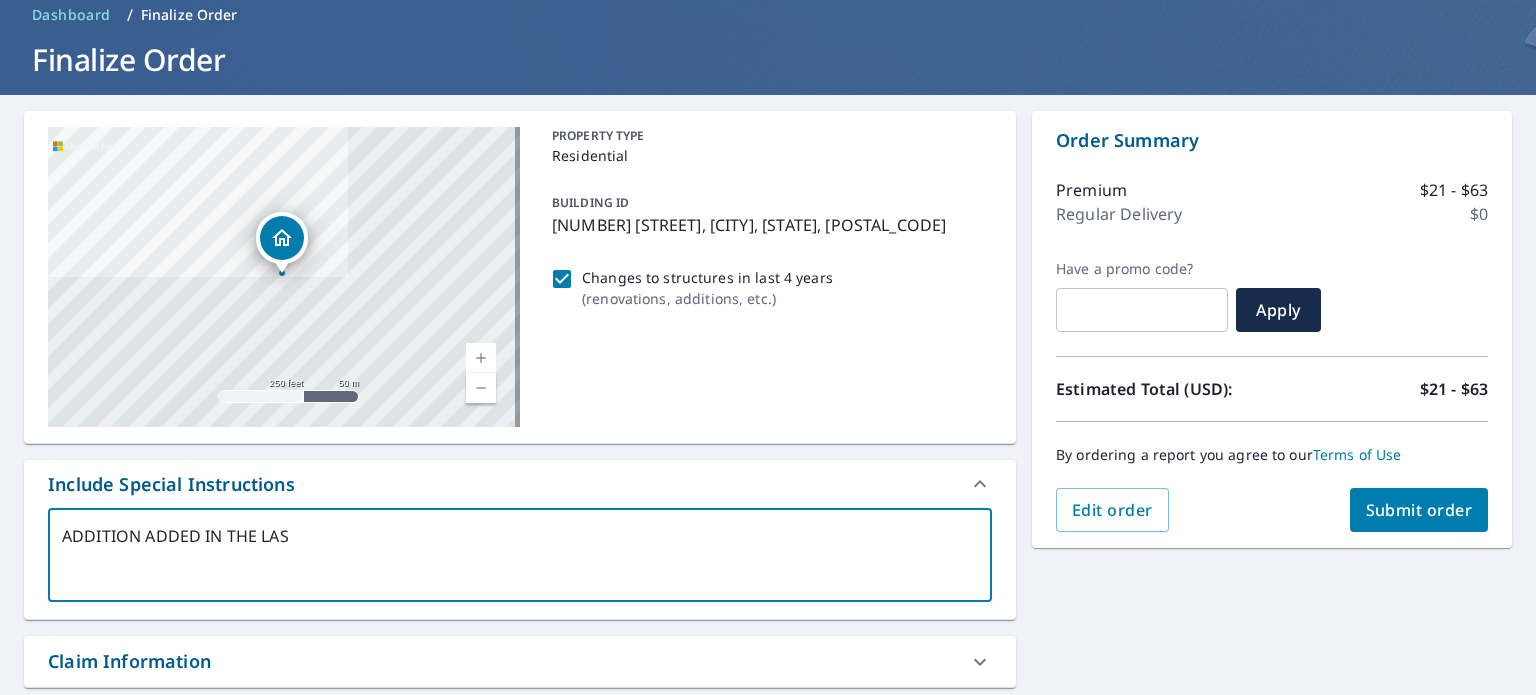 type on "ADDITION ADDED IN THE LAST" 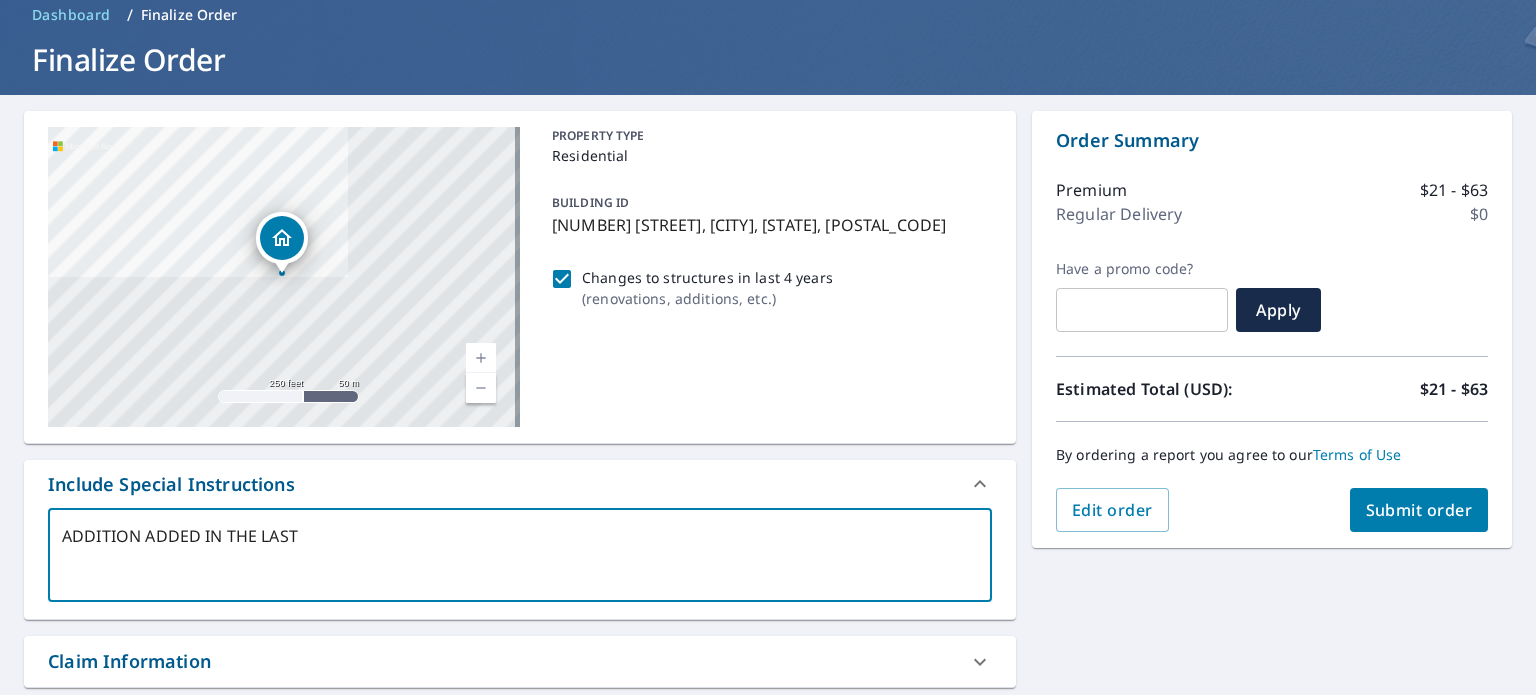type on "ADDITION ADDED IN THE LAST" 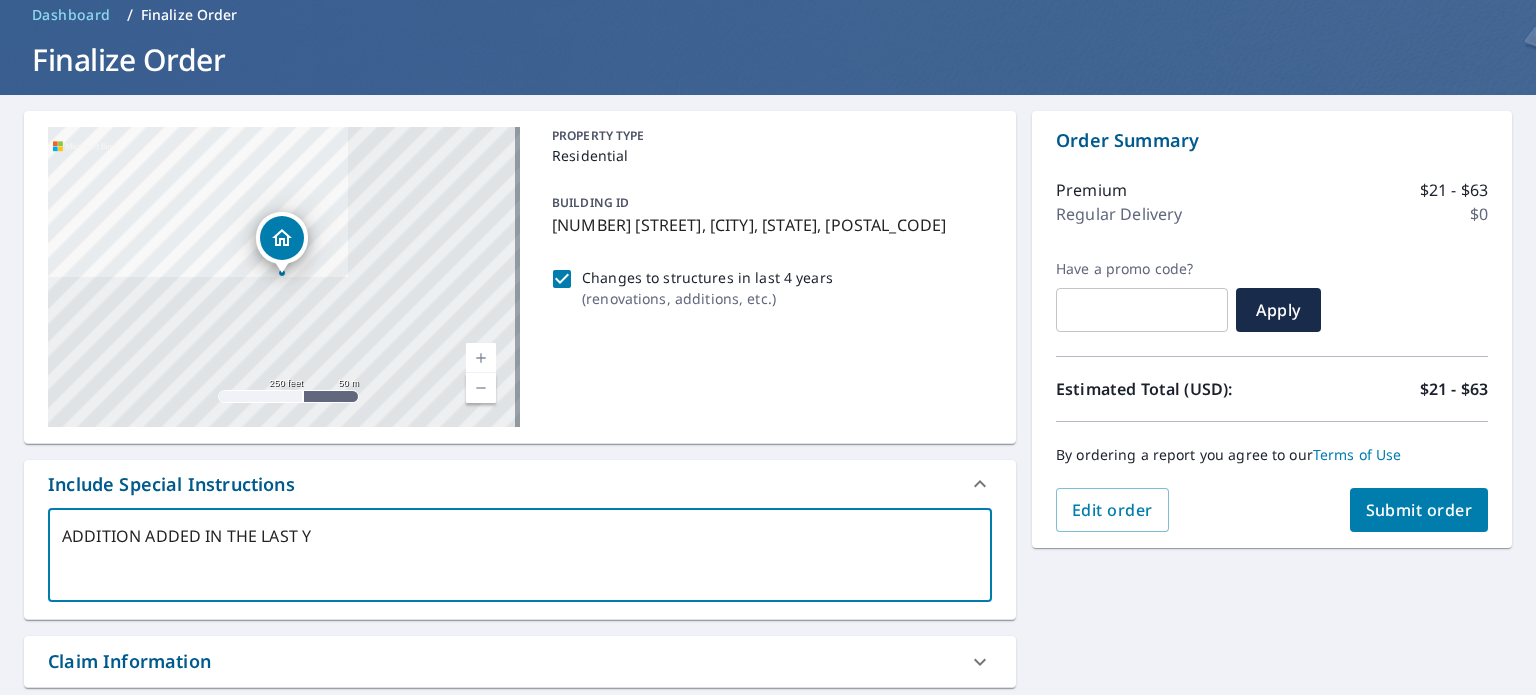 type on "ADDITION ADDED IN THE LAST YE" 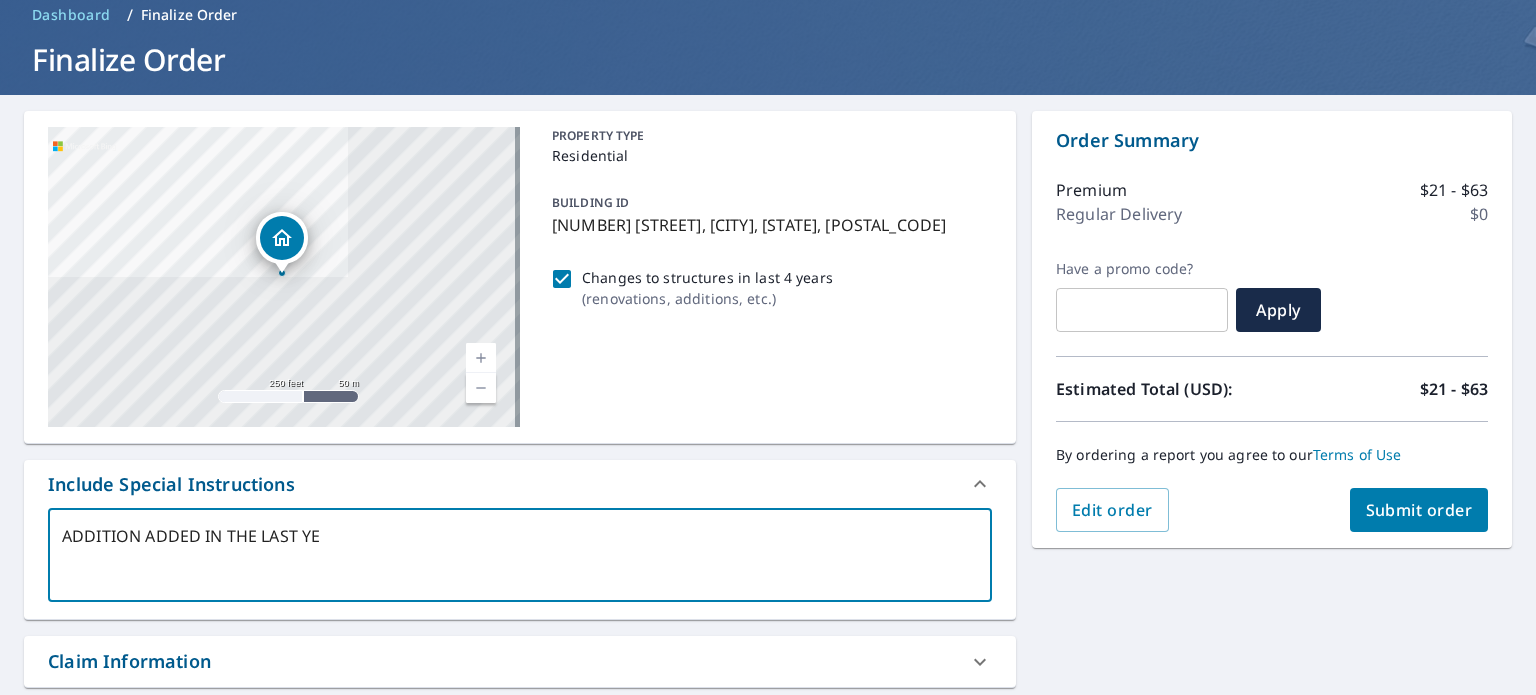 type on "ADDITION ADDED IN THE LAST YEA" 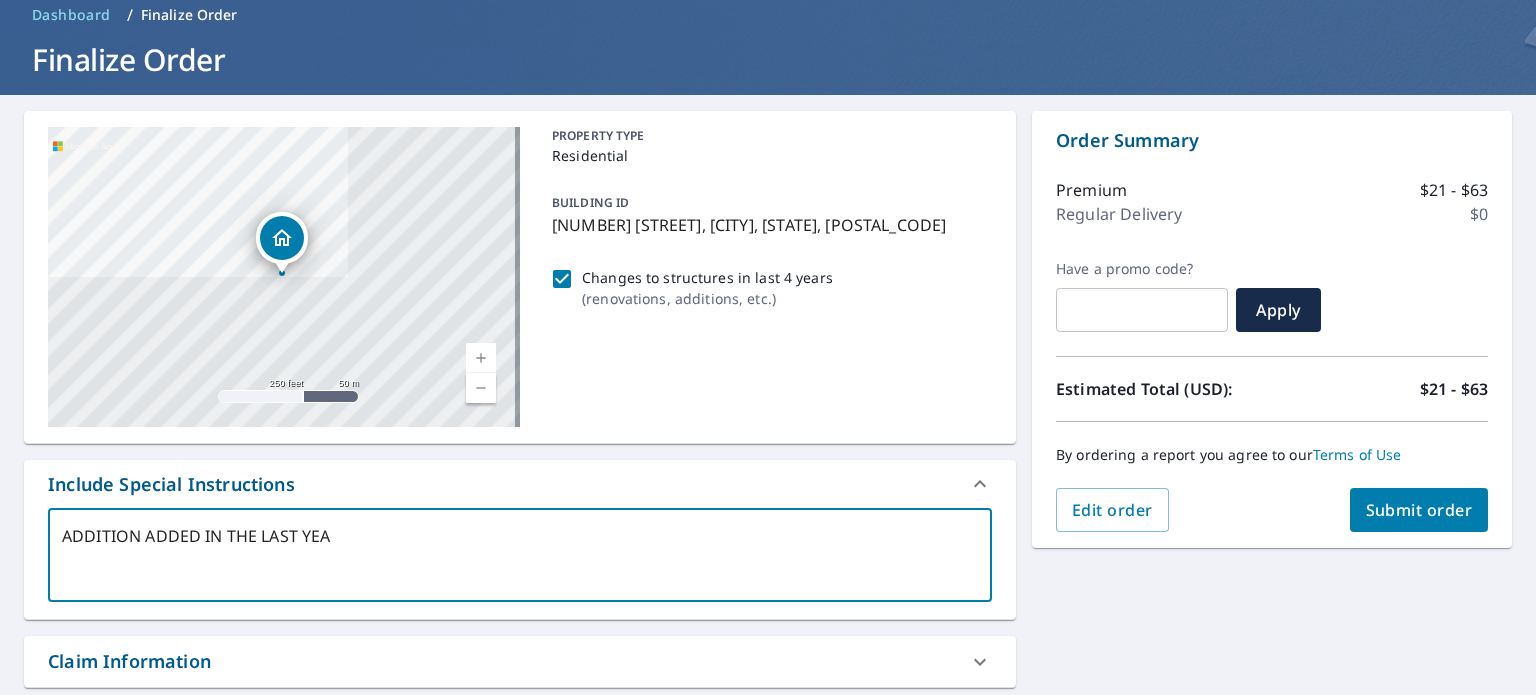 type on "ADDITION ADDED IN THE LAST YEAR" 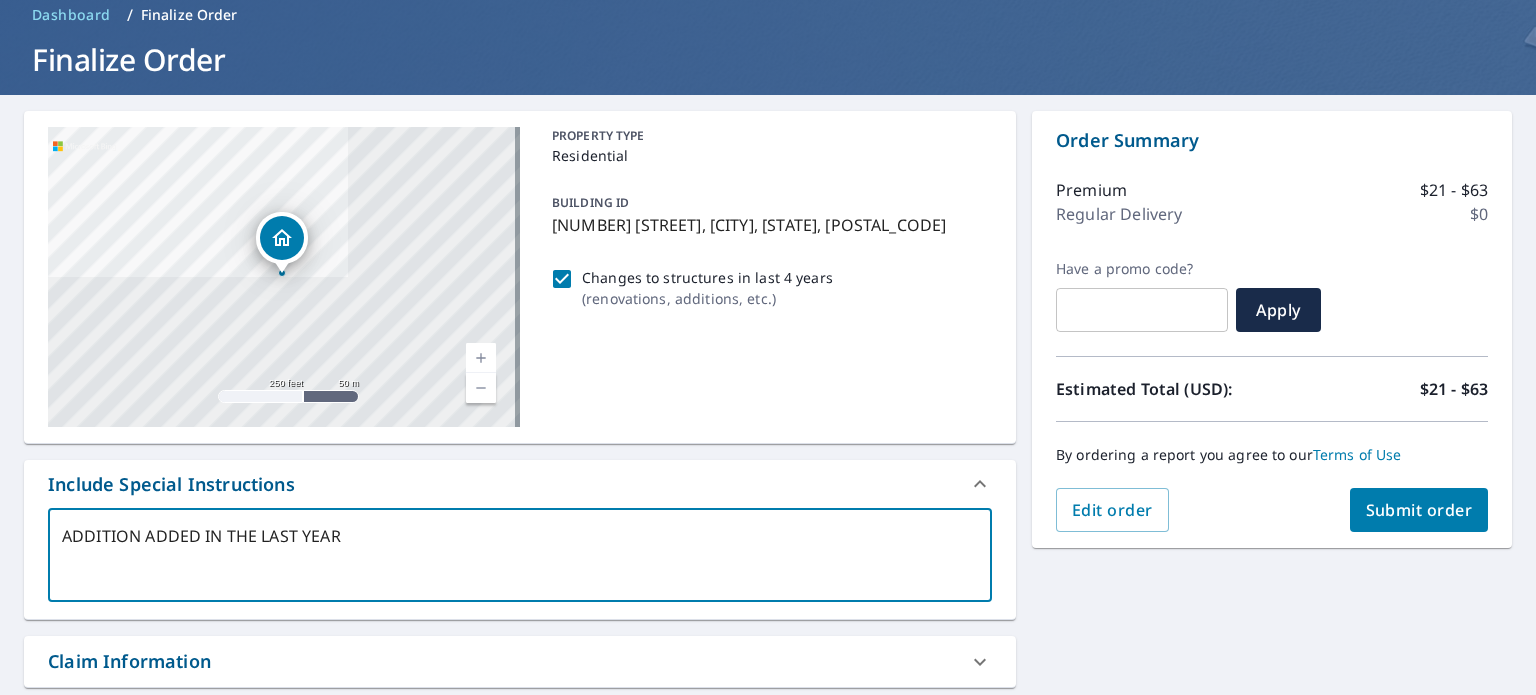 type on "x" 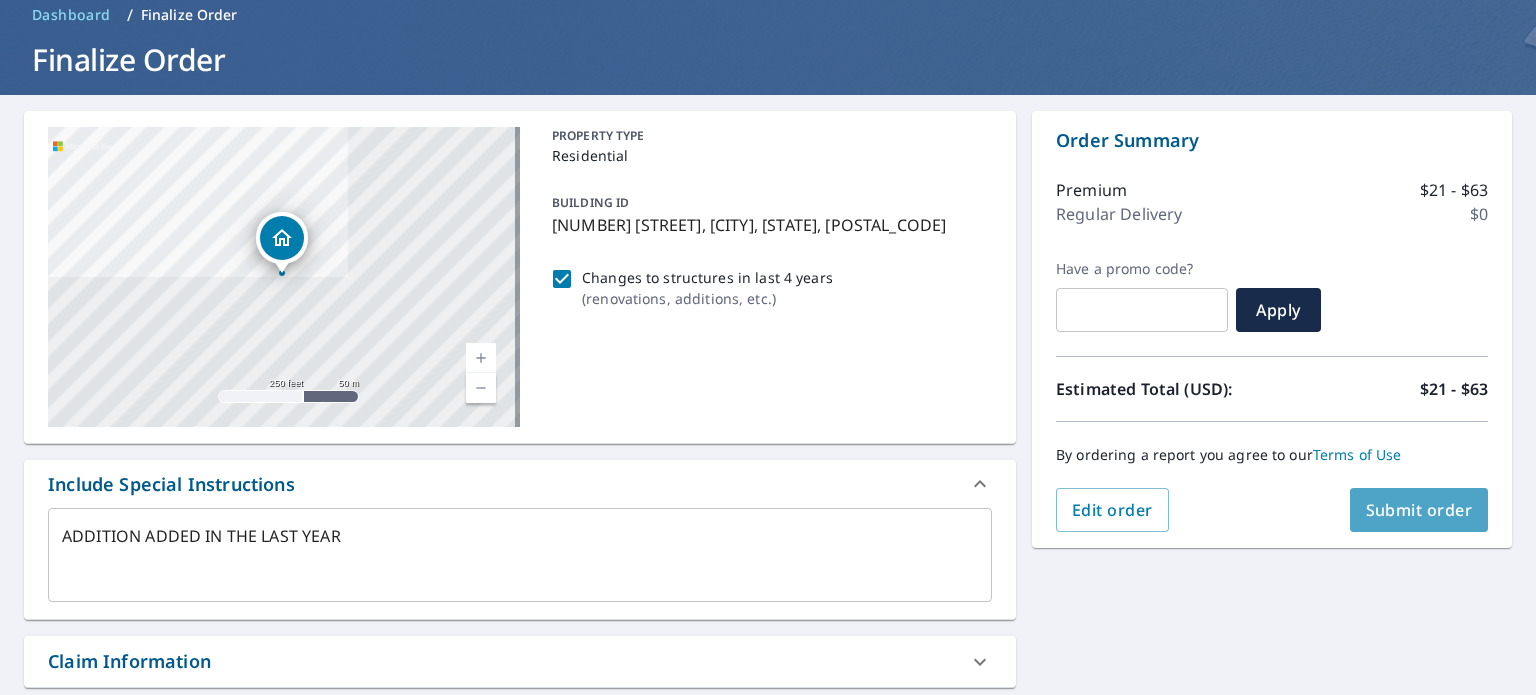 click on "Submit order" at bounding box center [1419, 510] 